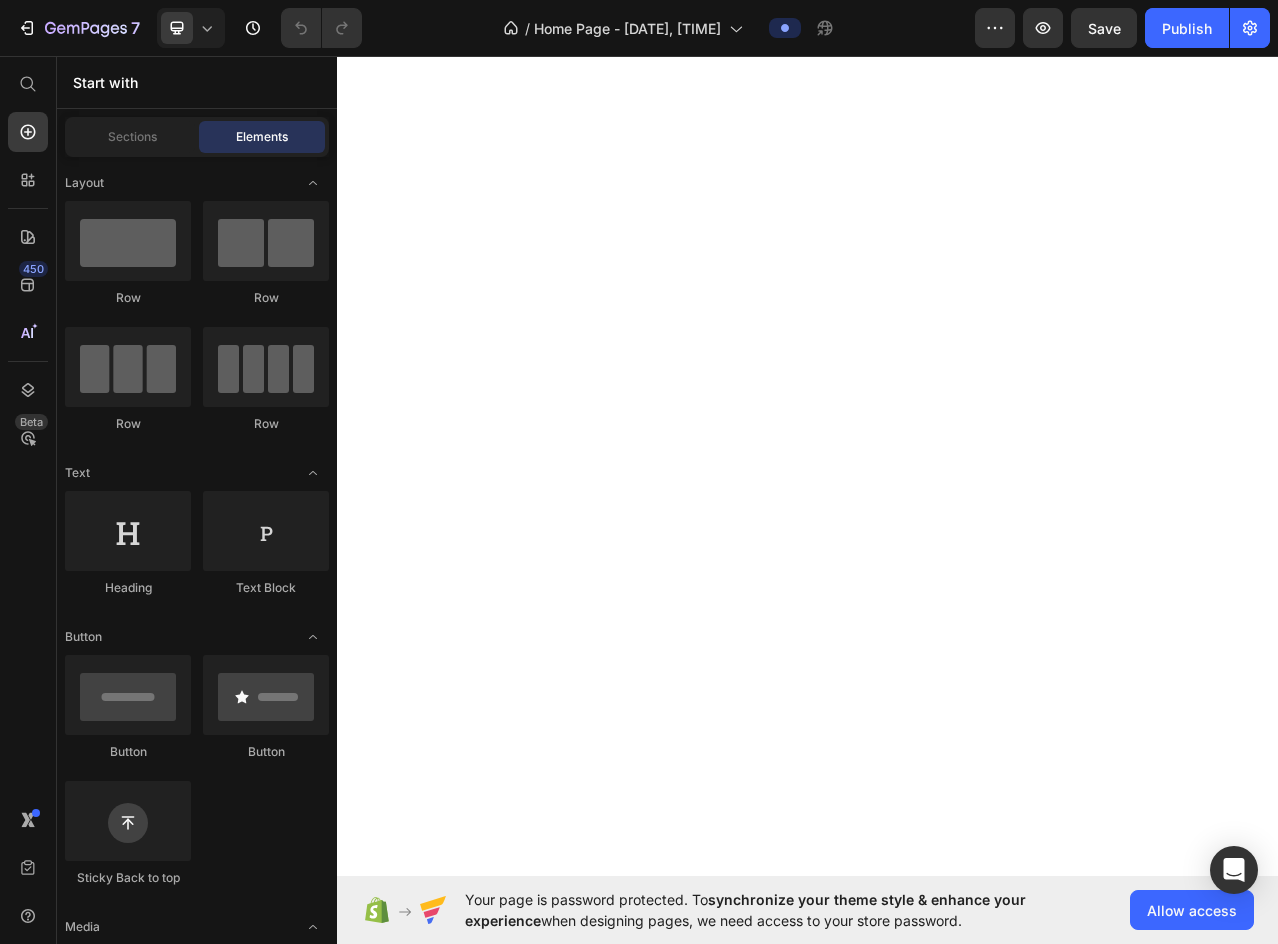 scroll, scrollTop: 0, scrollLeft: 0, axis: both 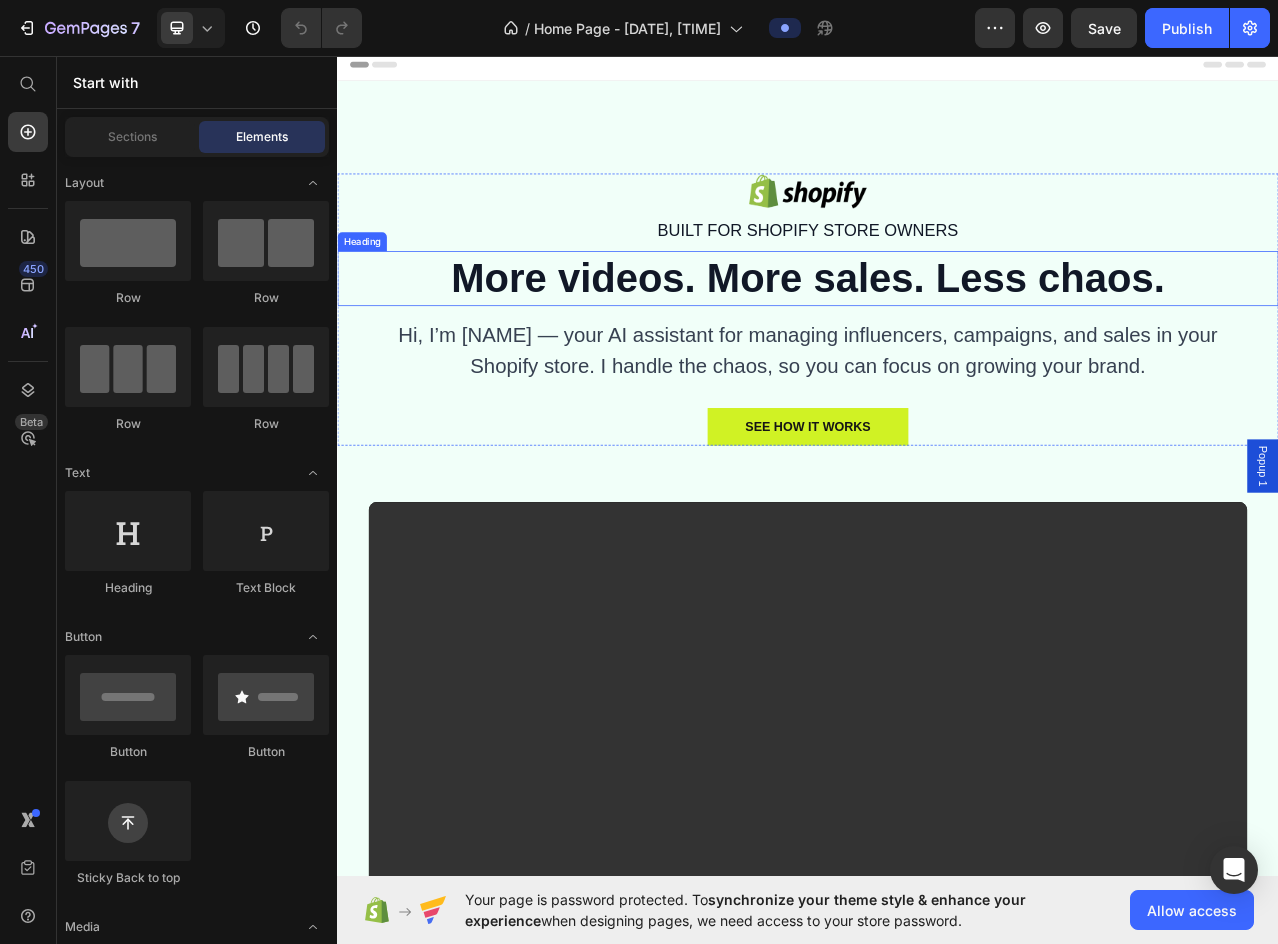 click on "More videos. More sales. Less chaos." at bounding box center (937, 341) 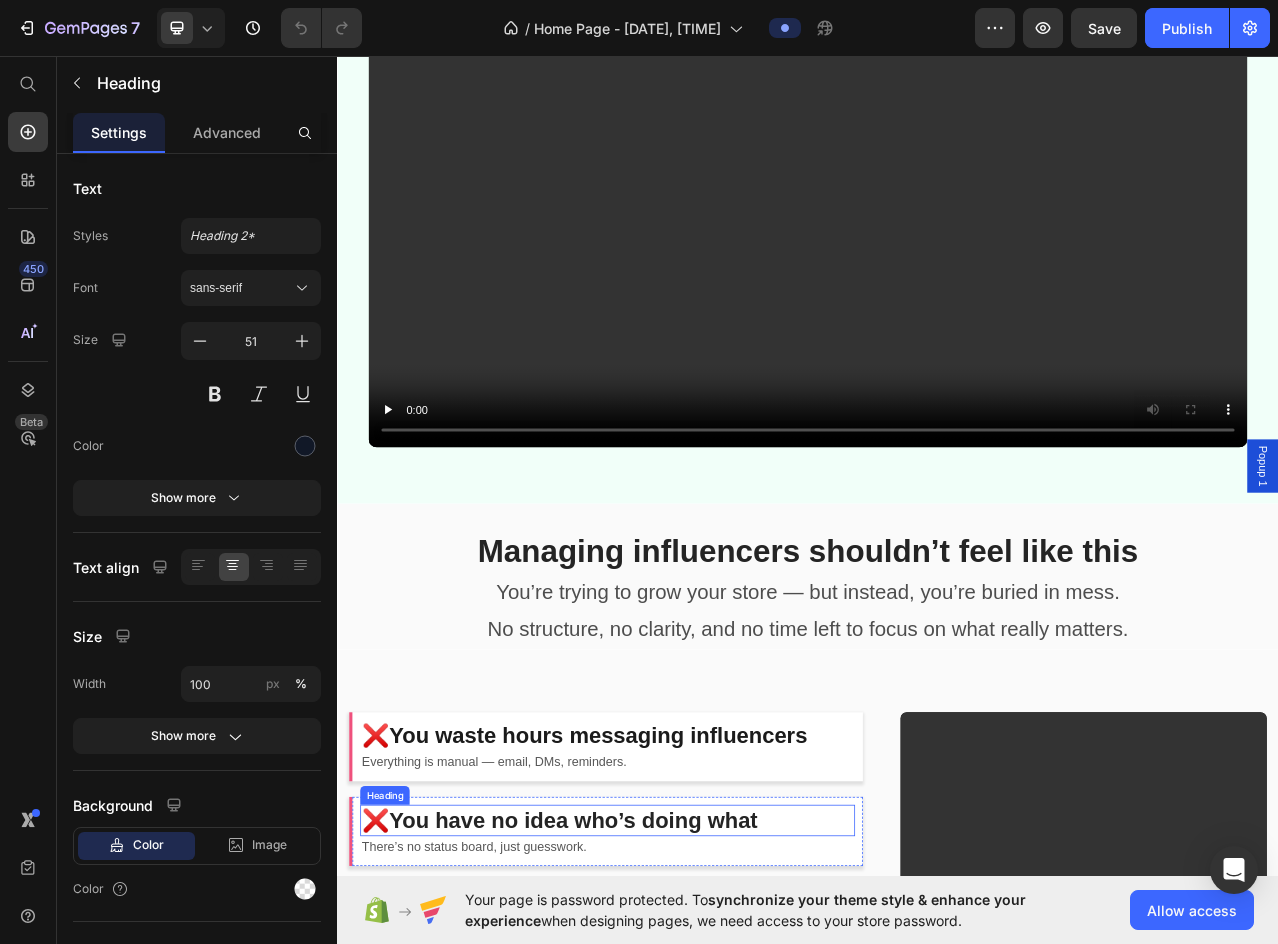 scroll, scrollTop: 1000, scrollLeft: 0, axis: vertical 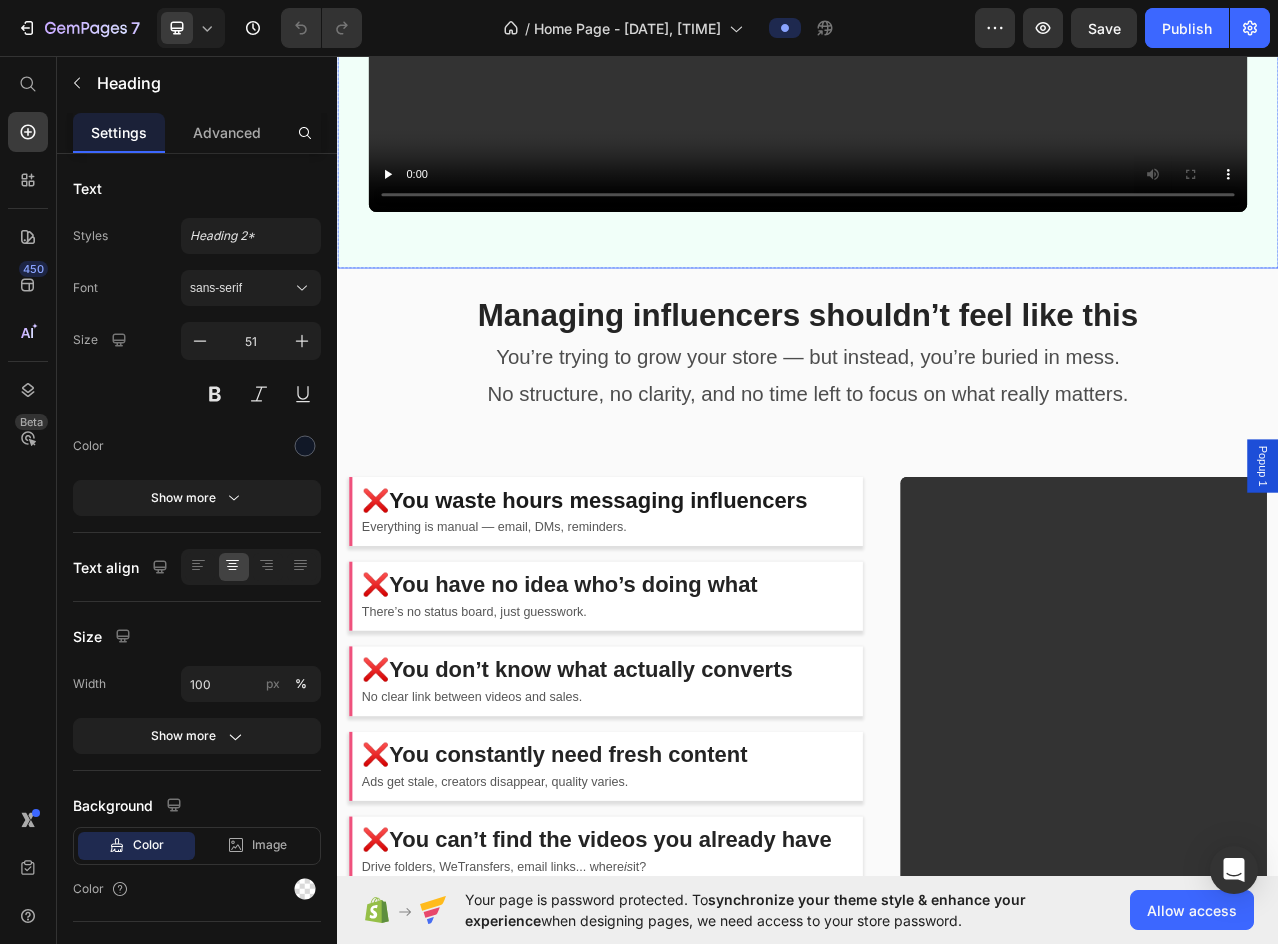 click on "Image Built for Shopify store owners Text block More videos. More sales. Less chaos. Heading   16 Hi, I’m [NAME] — your AI assistant for managing influencers, campaigns, and sales in your Shopify store. I handle the chaos, so you can focus on growing your brand. Text block See how it works Button Row Video Row Image" at bounding box center (937, -292) 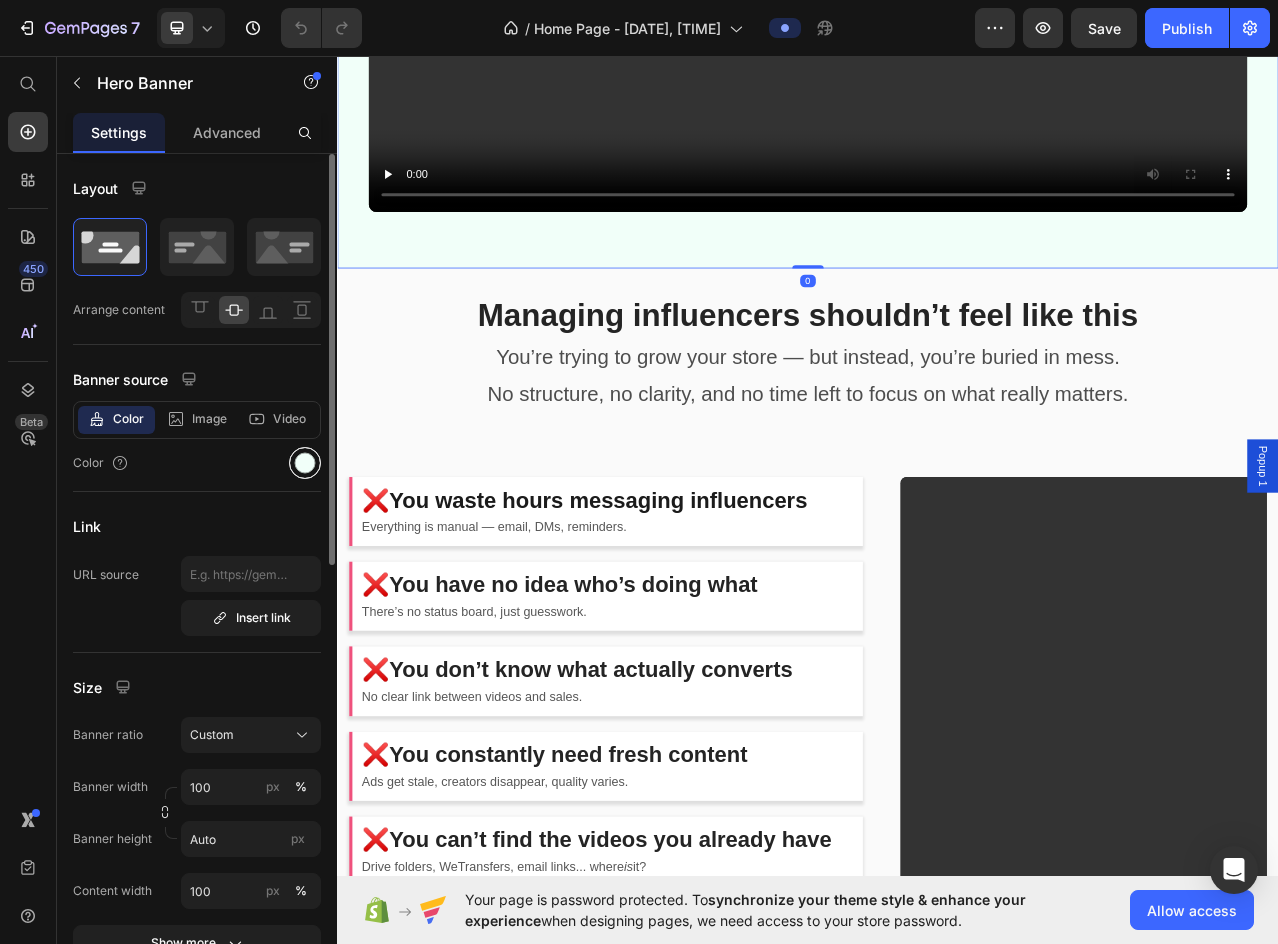 click at bounding box center [305, 463] 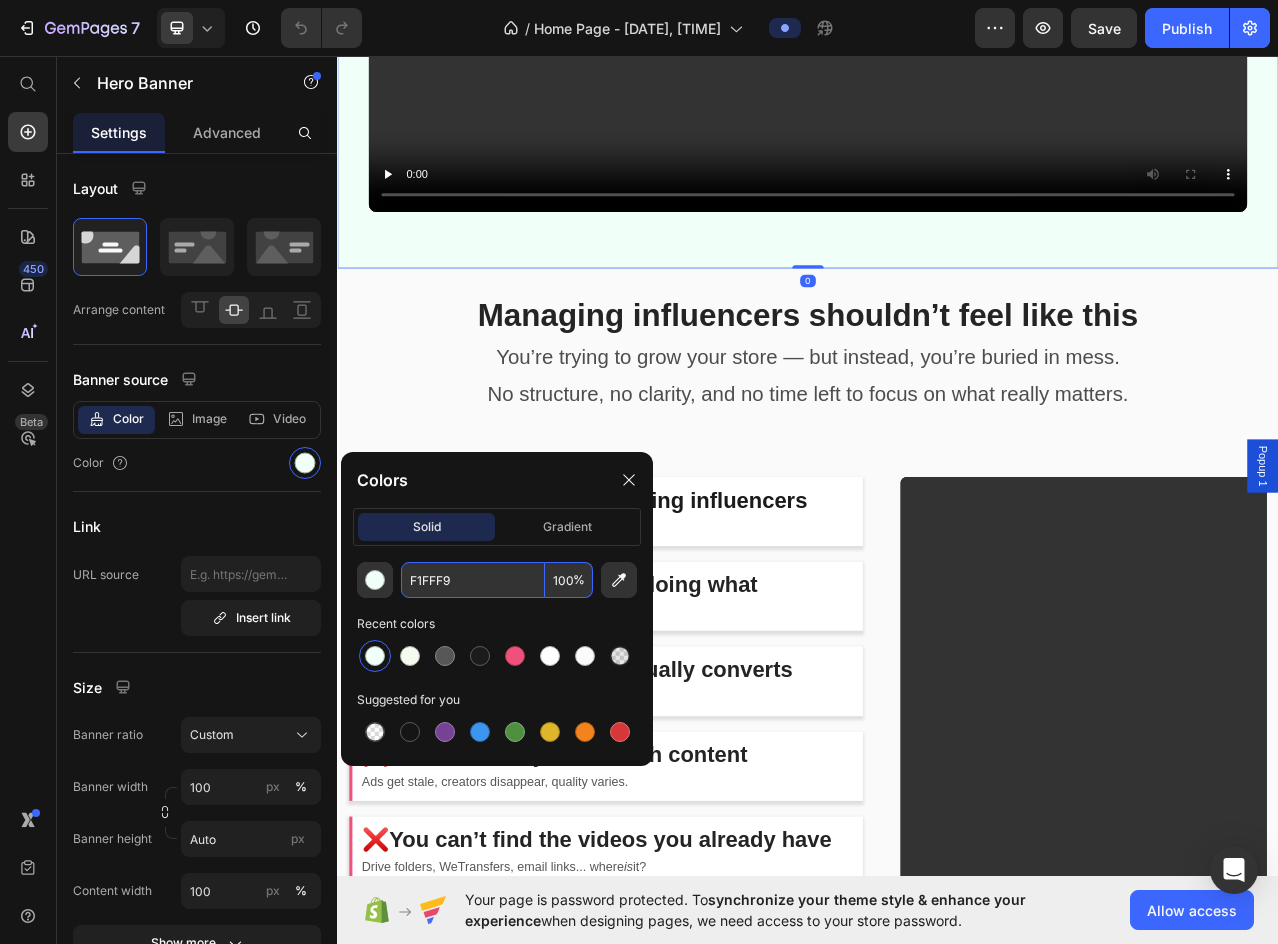 click on "F1FFF9" at bounding box center (473, 580) 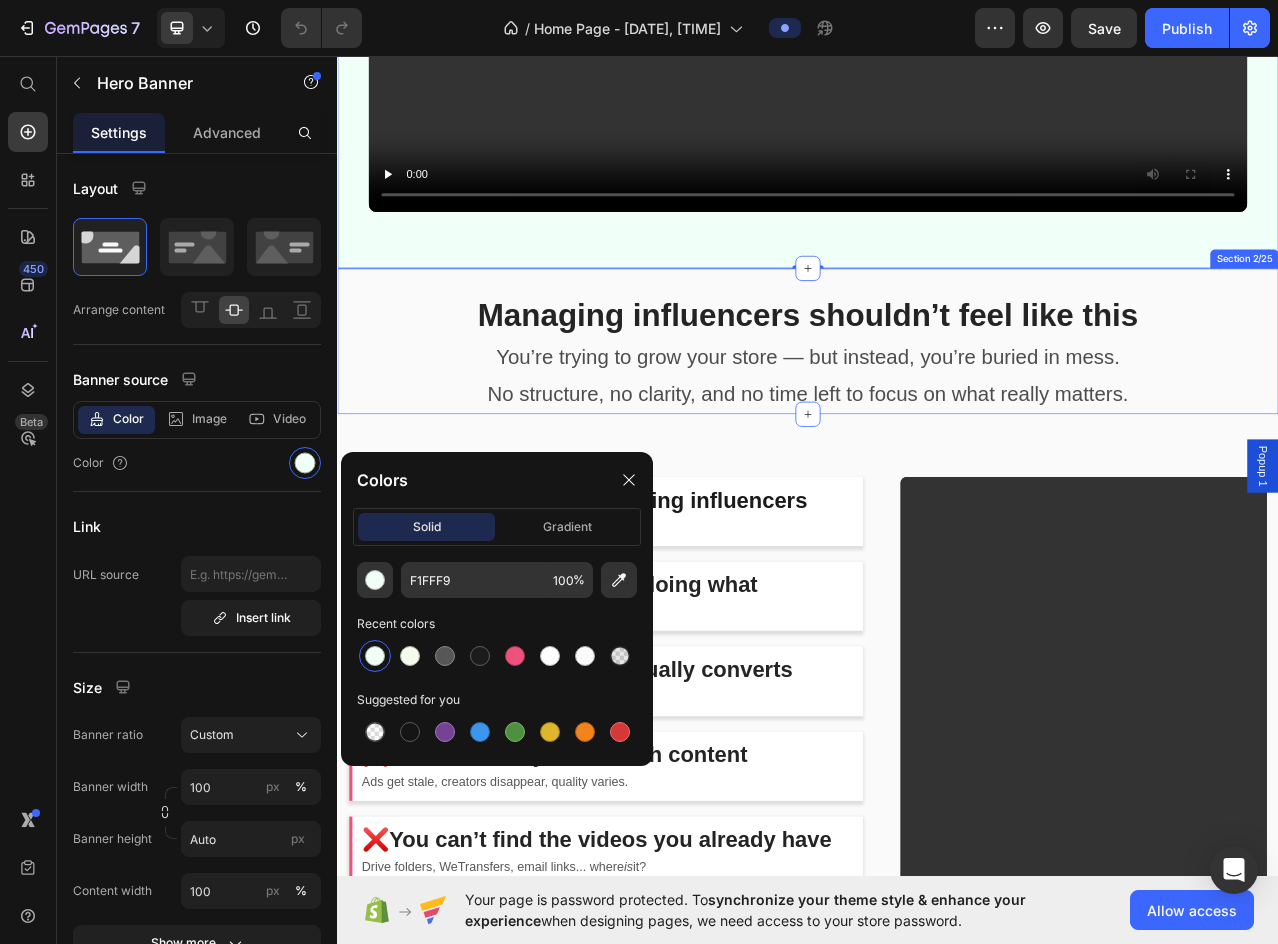 click on "Managing influencers shouldn’t feel like this Heading You’re trying to grow your store — but instead, you’re buried in mess. No structure, no clarity, and no time left to focus on what really matters. Text Block Row Section 2/25" at bounding box center (937, 421) 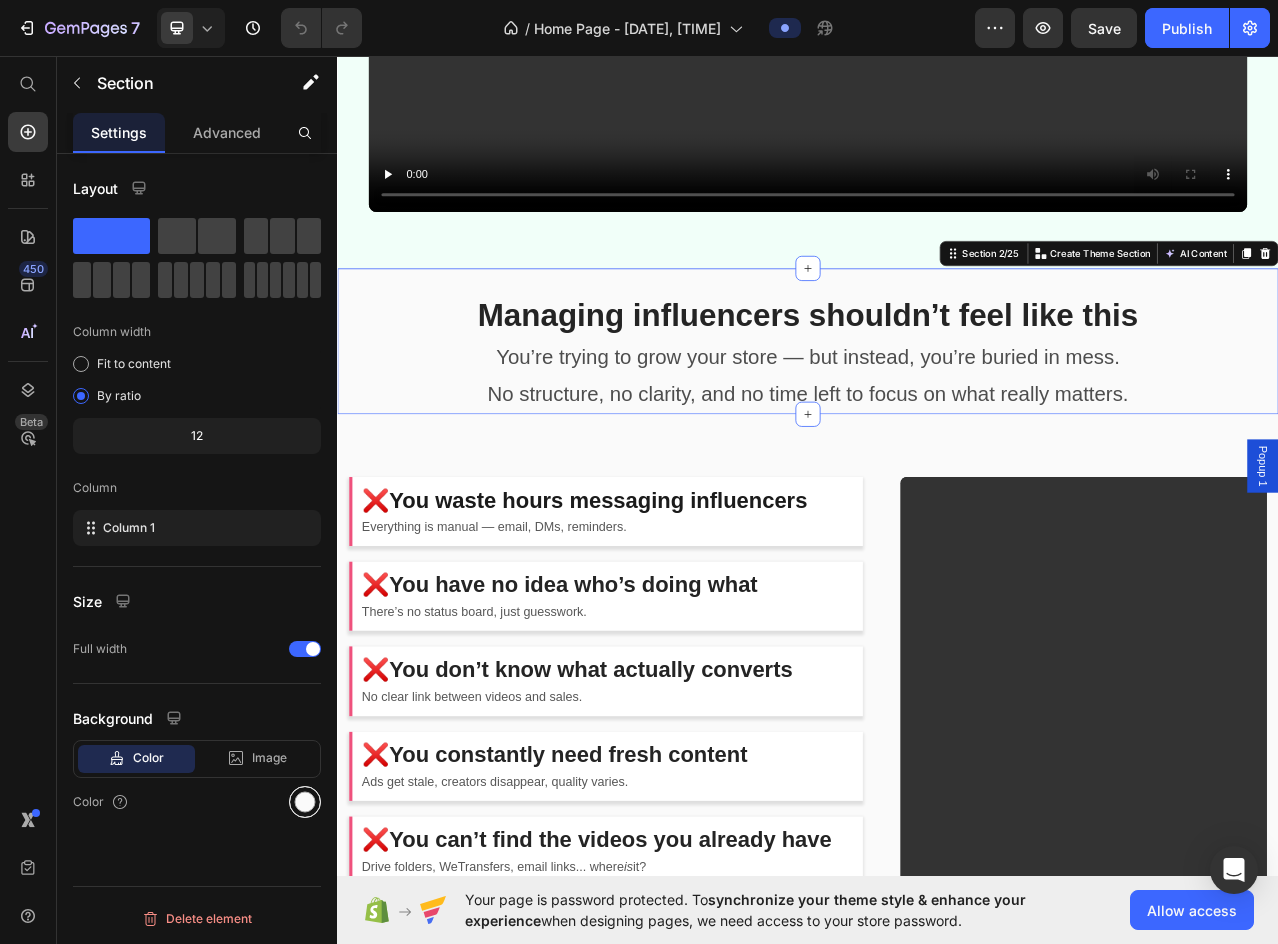 click at bounding box center [305, 802] 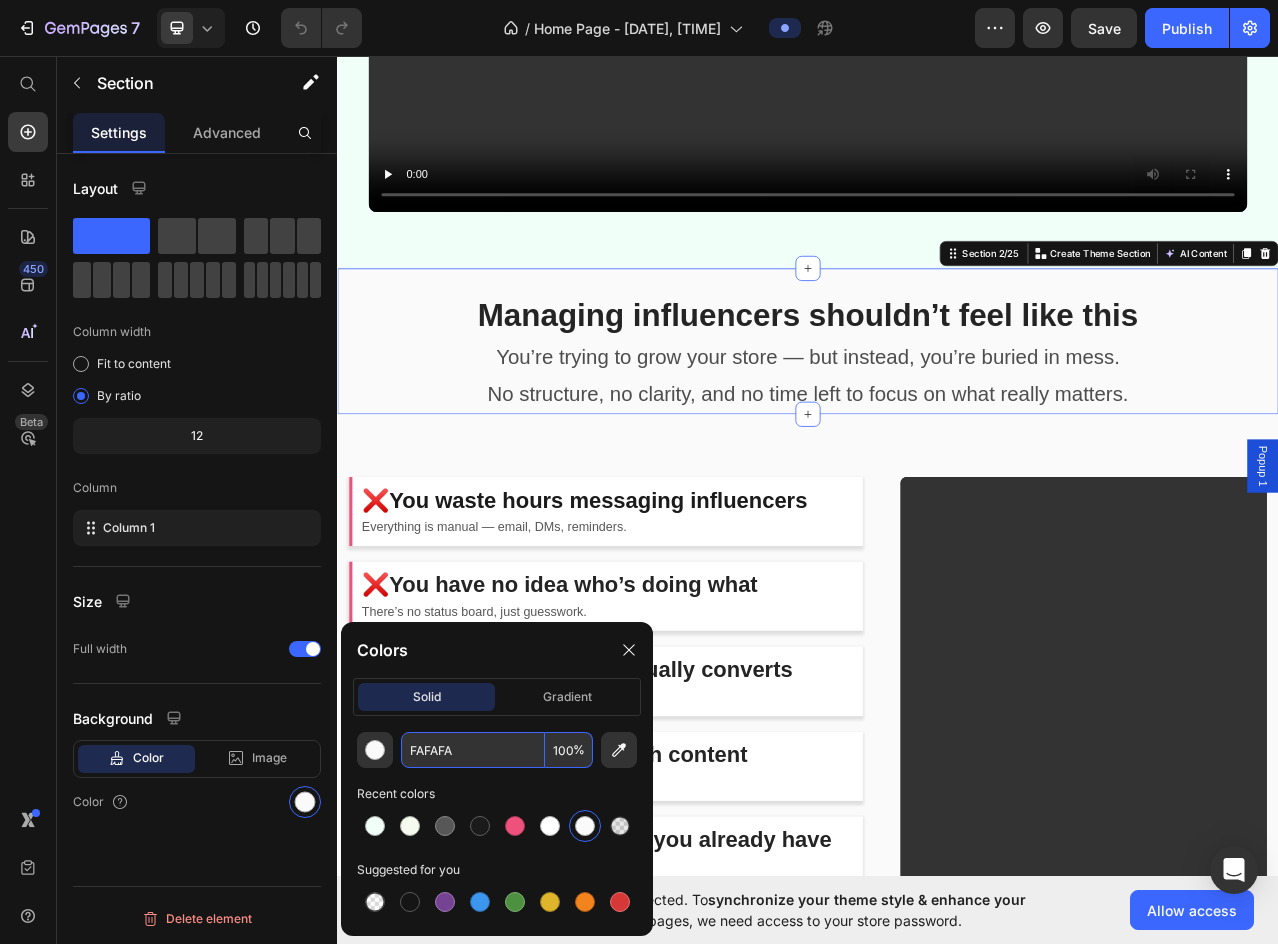 click on "FAFAFA" at bounding box center [473, 750] 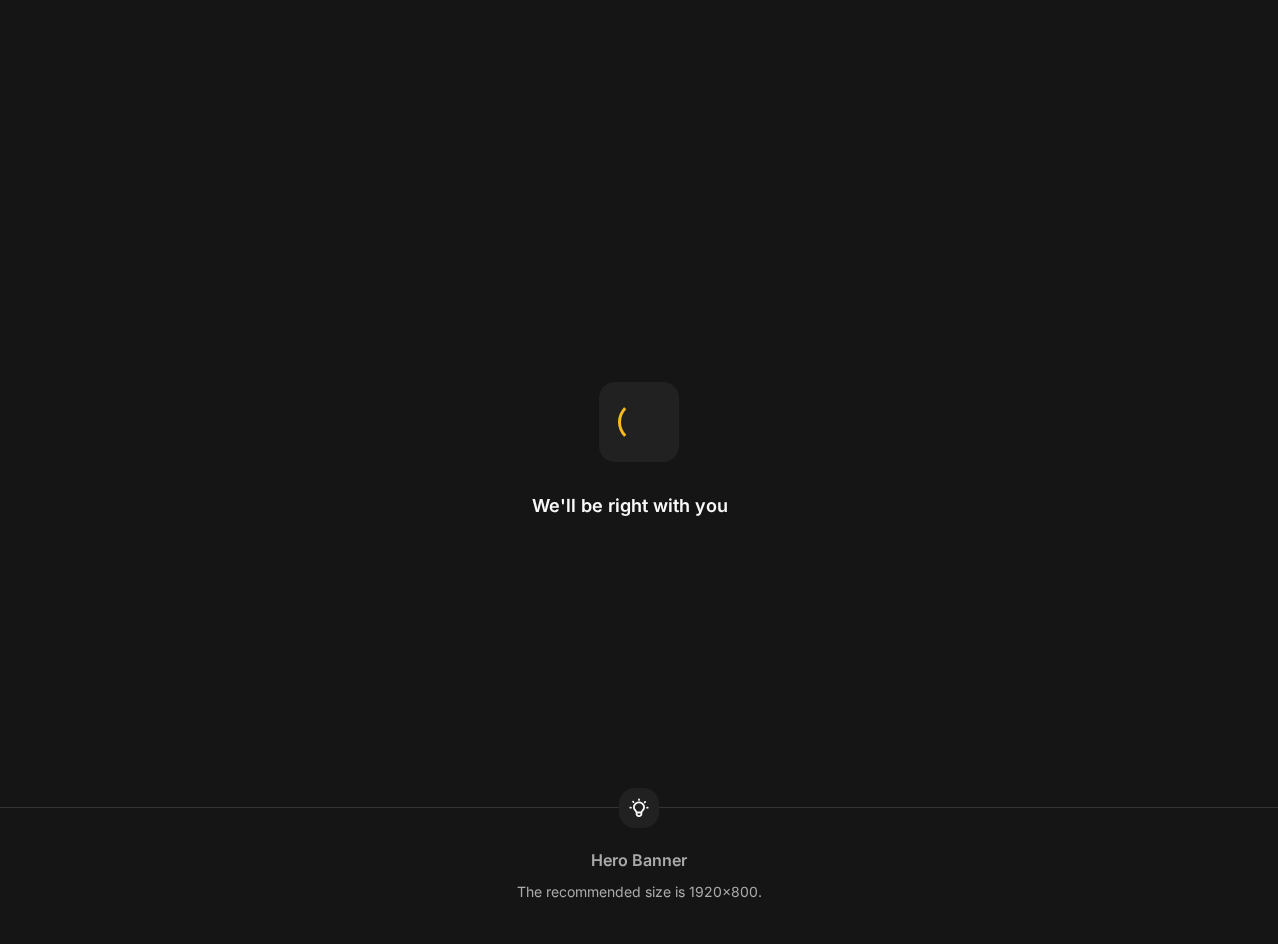 scroll, scrollTop: 0, scrollLeft: 0, axis: both 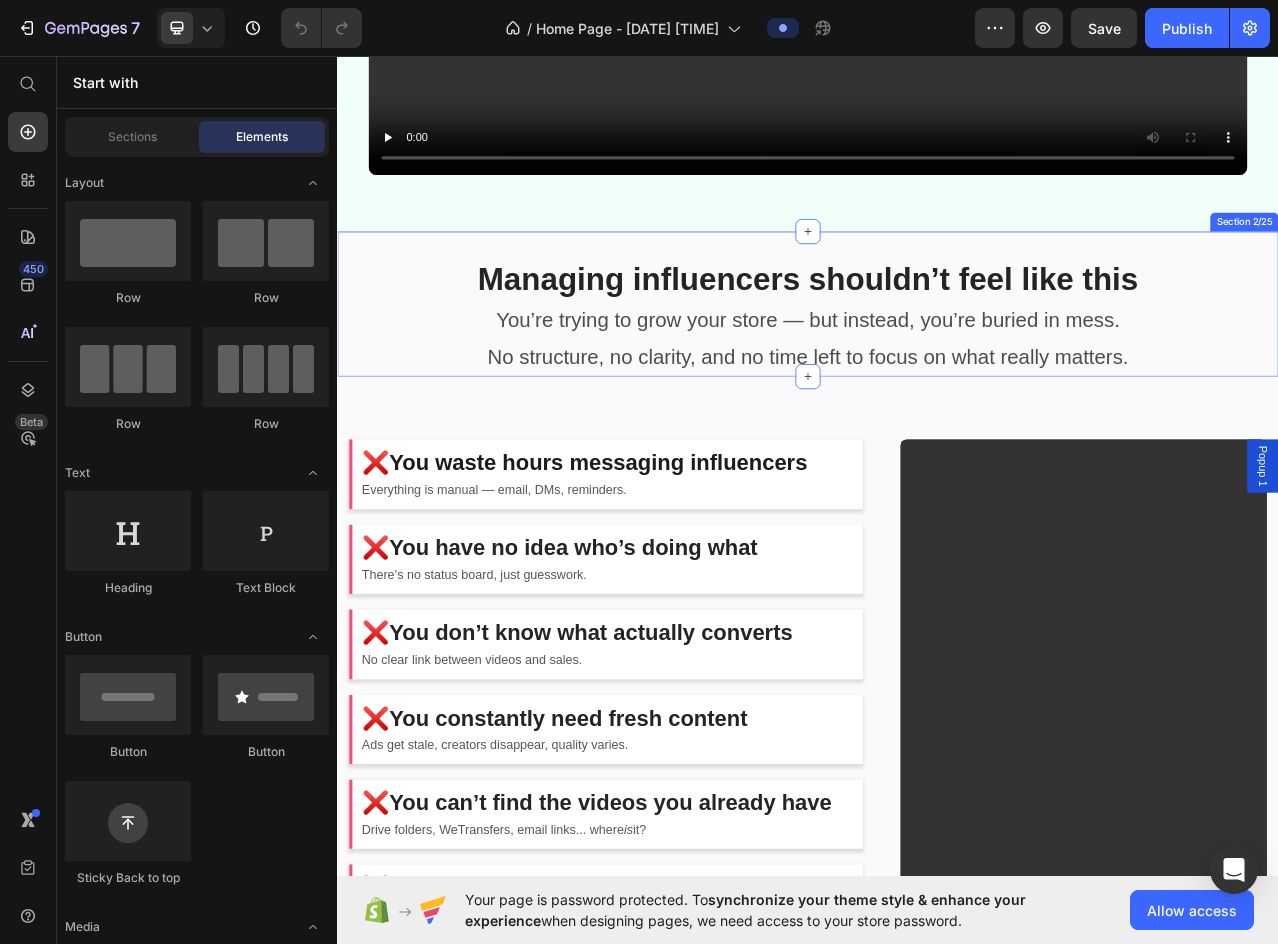 click on "Managing influencers shouldn’t feel like this Heading You’re trying to grow your store — but instead, you’re buried in mess. No structure, no clarity, and no time left to focus on what really matters. Text Block Row Section 2/25" at bounding box center [937, 374] 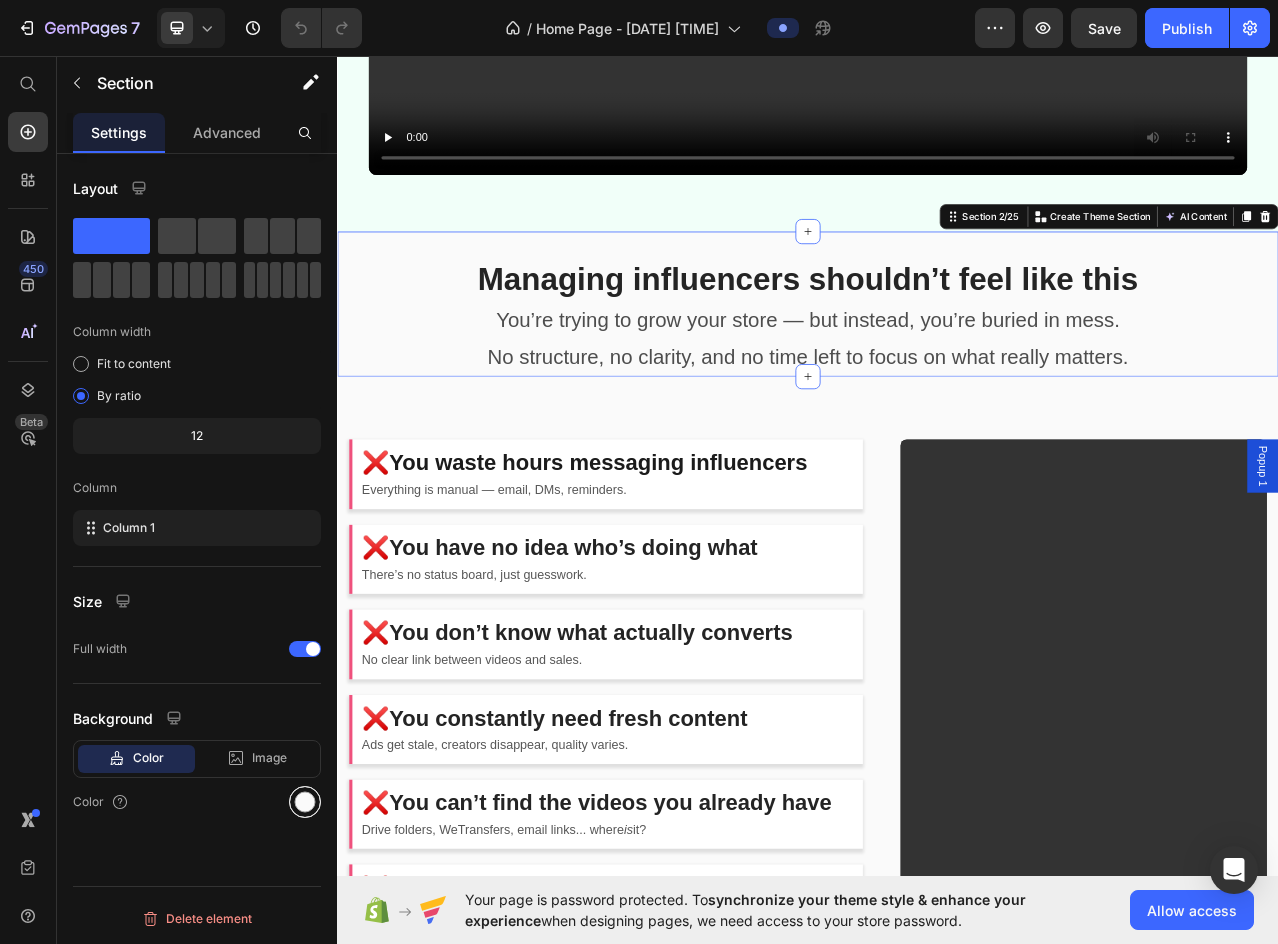 click at bounding box center [305, 802] 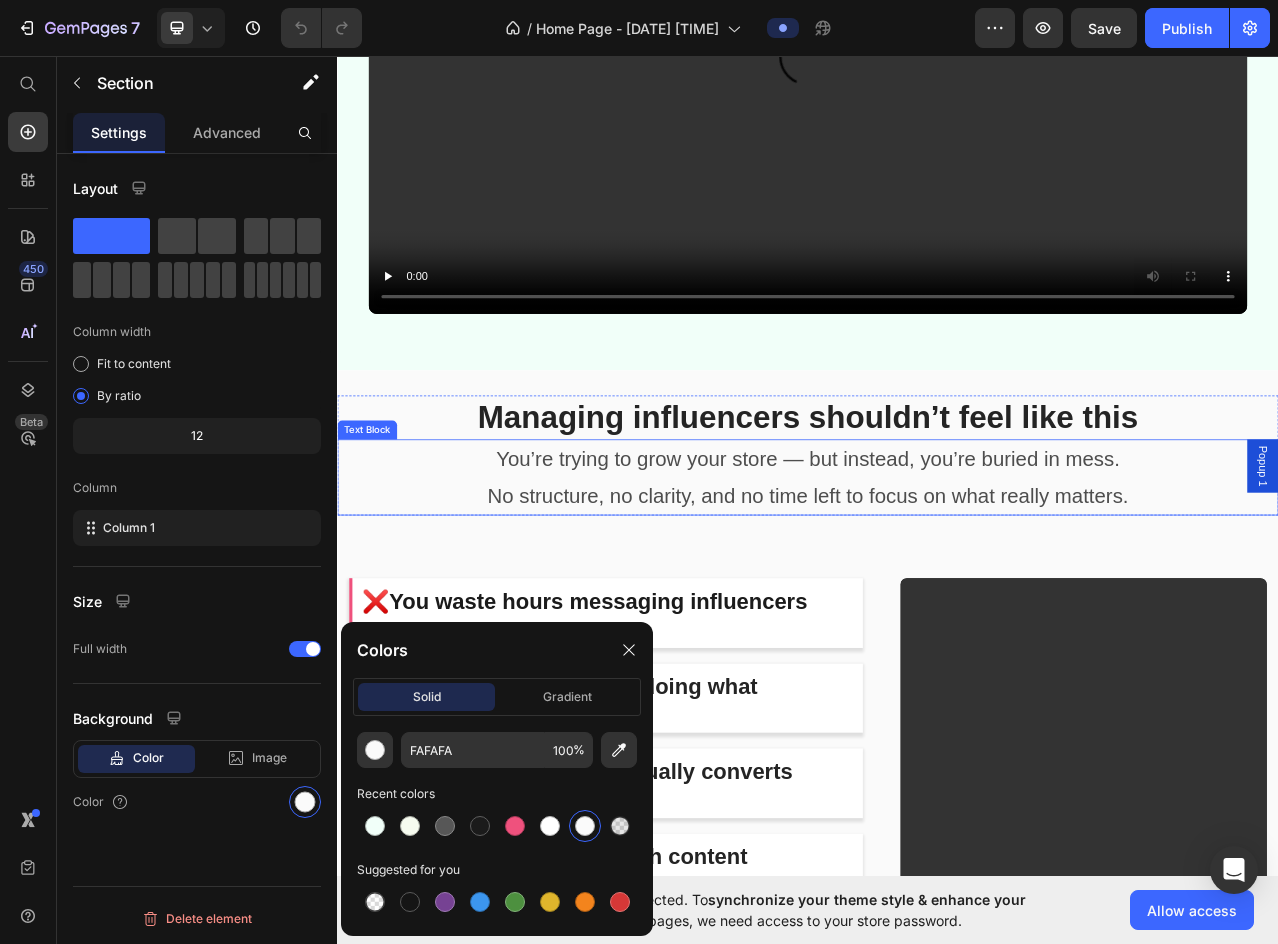 scroll, scrollTop: 800, scrollLeft: 0, axis: vertical 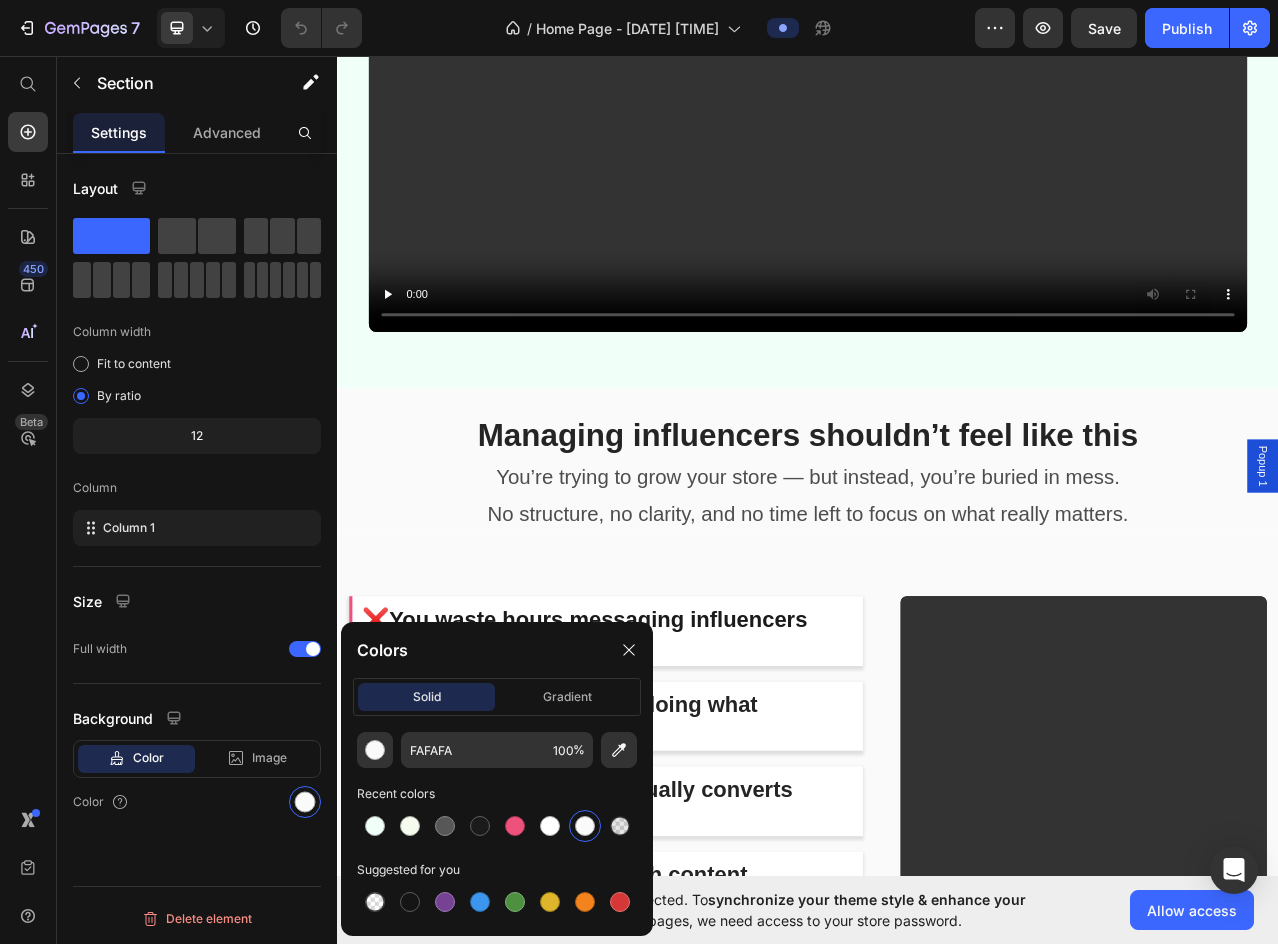 click on "Managing influencers shouldn’t feel like this Heading You’re trying to grow your store — but instead, you’re buried in mess. No structure, no clarity, and no time left to focus on what really matters. Text Block Row Section 2/25" at bounding box center [937, 574] 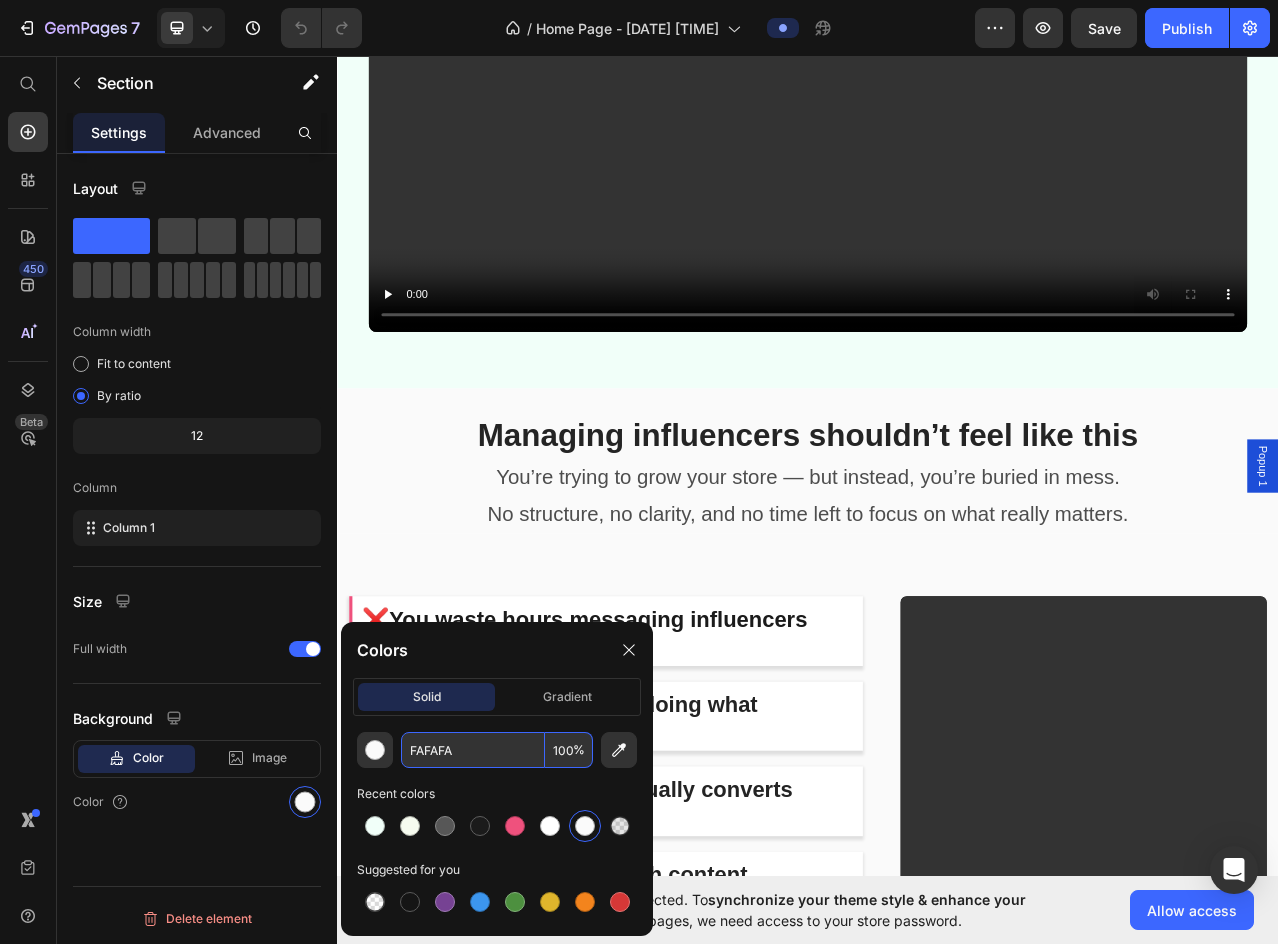 click on "FAFAFA" at bounding box center [473, 750] 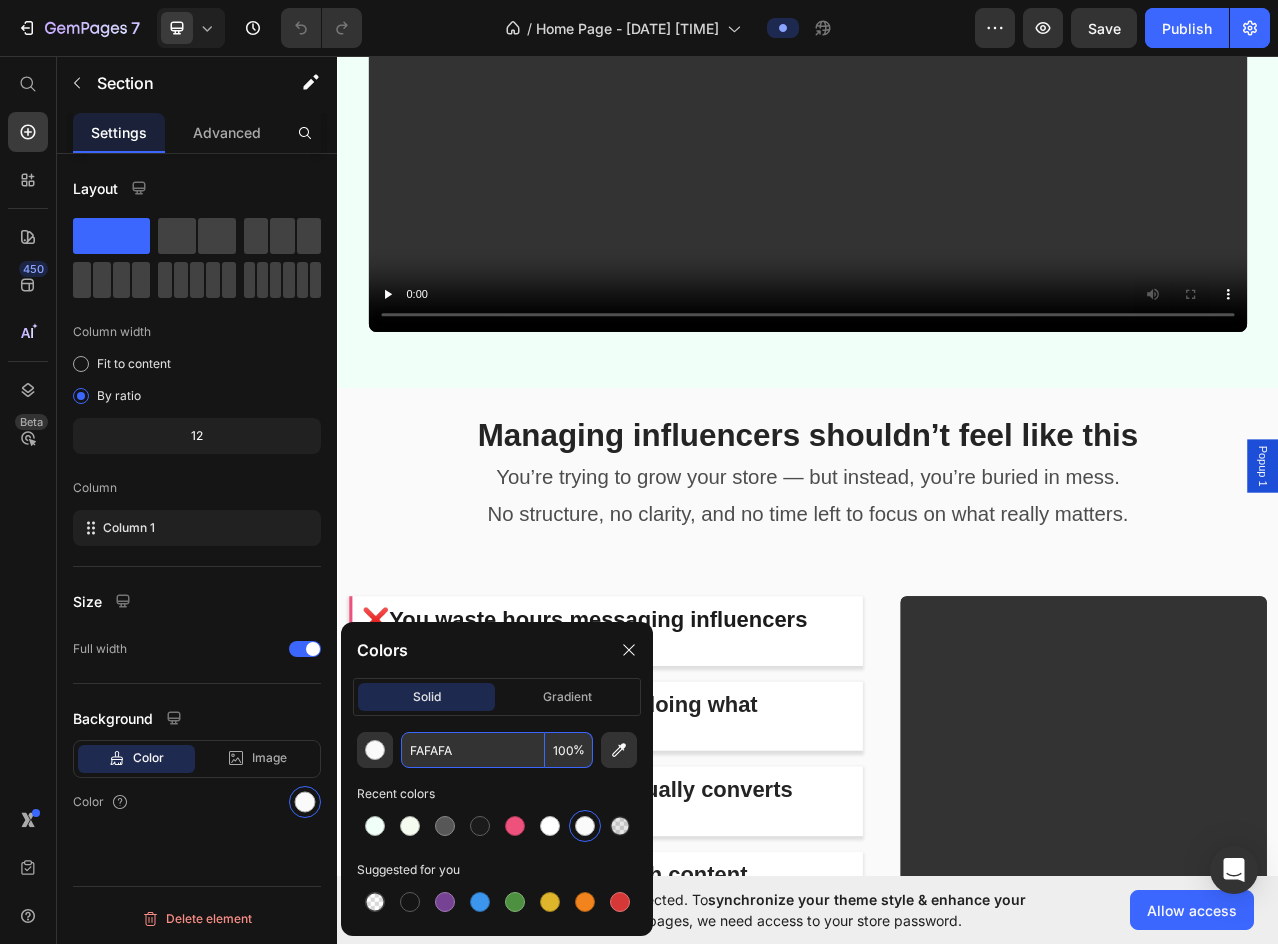 paste on "5F5F5" 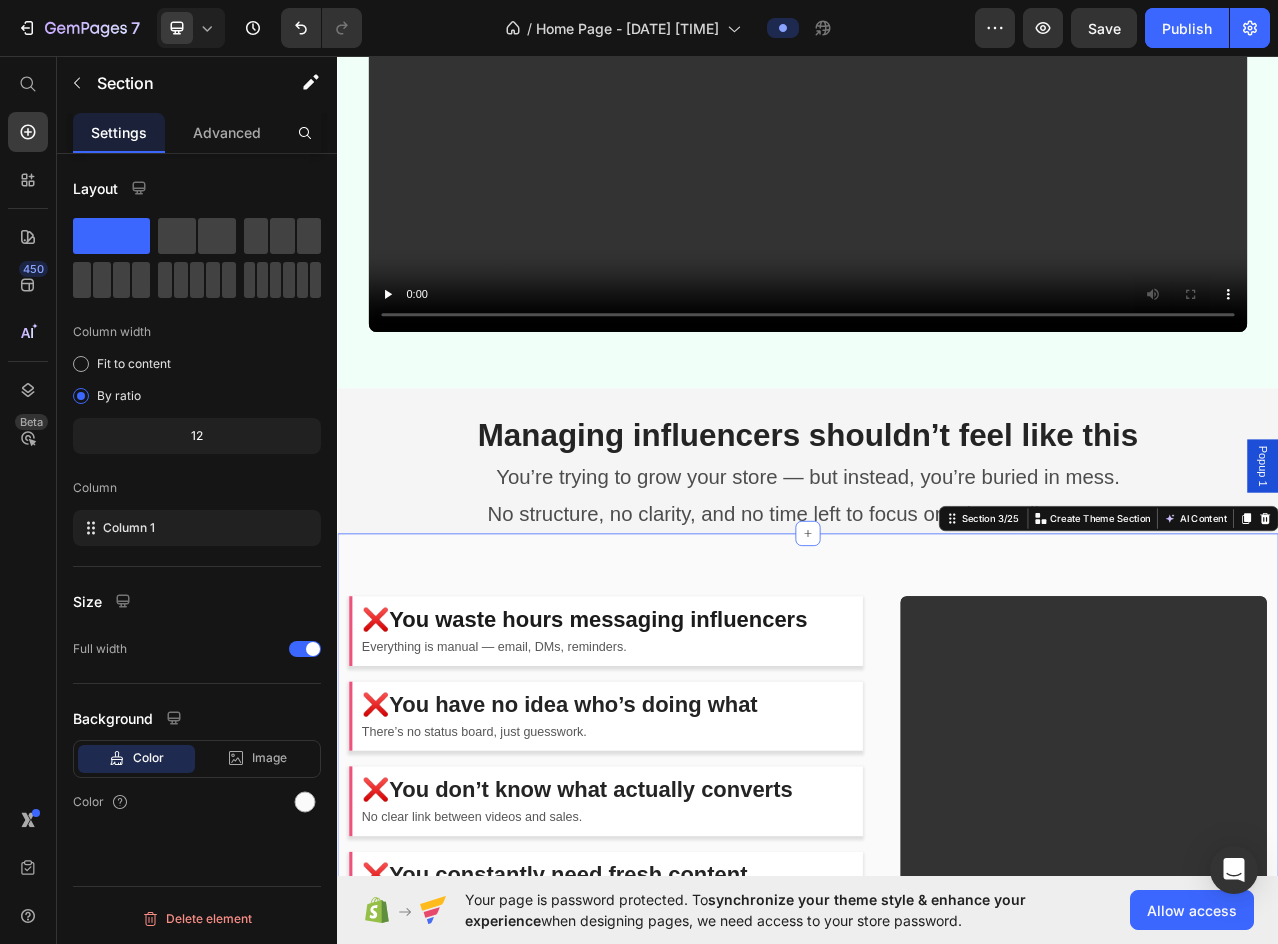 click on "❌You waste hours messaging influencers Heading Everything is manual — email, DMs, reminders. Text block Row ❌  You have no idea who’s doing what Heading There’s no status board, just guesswork. Text block Row ❌  You don’t know what actually converts Heading No clear link between videos and sales. Text block Row ❌  You constantly need fresh content Heading Ads get stale, creators disappear, quality varies. Text block Row ❌  You can’t find the videos you already have Heading Drive folders, WeTransfers, email links... where  is  it? Text block Row ❌  Your socials feel empty Heading No steady flow of authentic UGC. Text block Row ❌  You can’t scale beyond a few creators Heading Managing 10+ influencers? Forget it. Text block Row Video Row Section 3/25   You can create reusable sections Create Theme Section AI Content Write with GemAI What would you like to describe here? Tone and Voice Persuasive Product Influagent Show more Generate" at bounding box center (937, 1161) 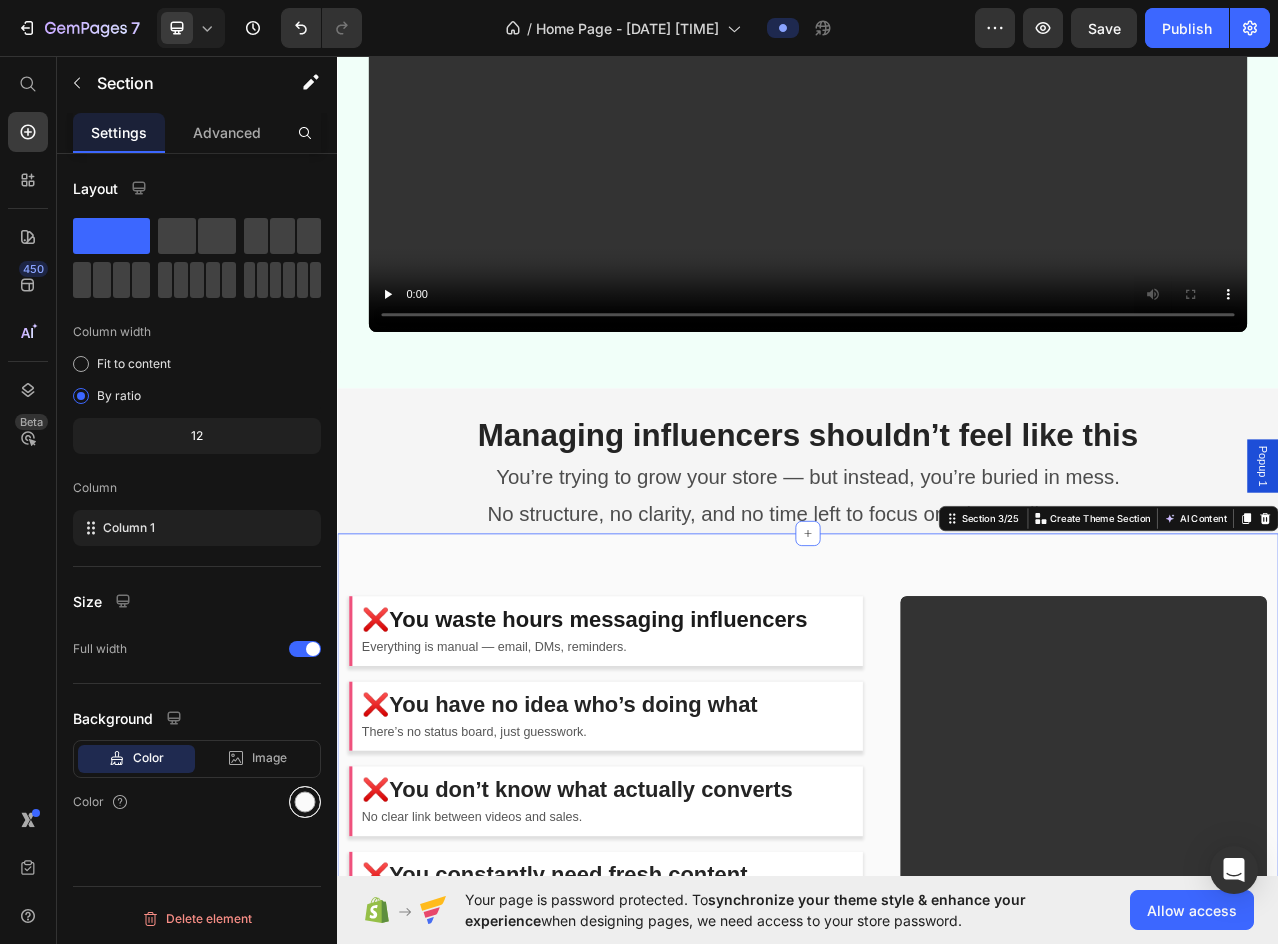 click at bounding box center [305, 802] 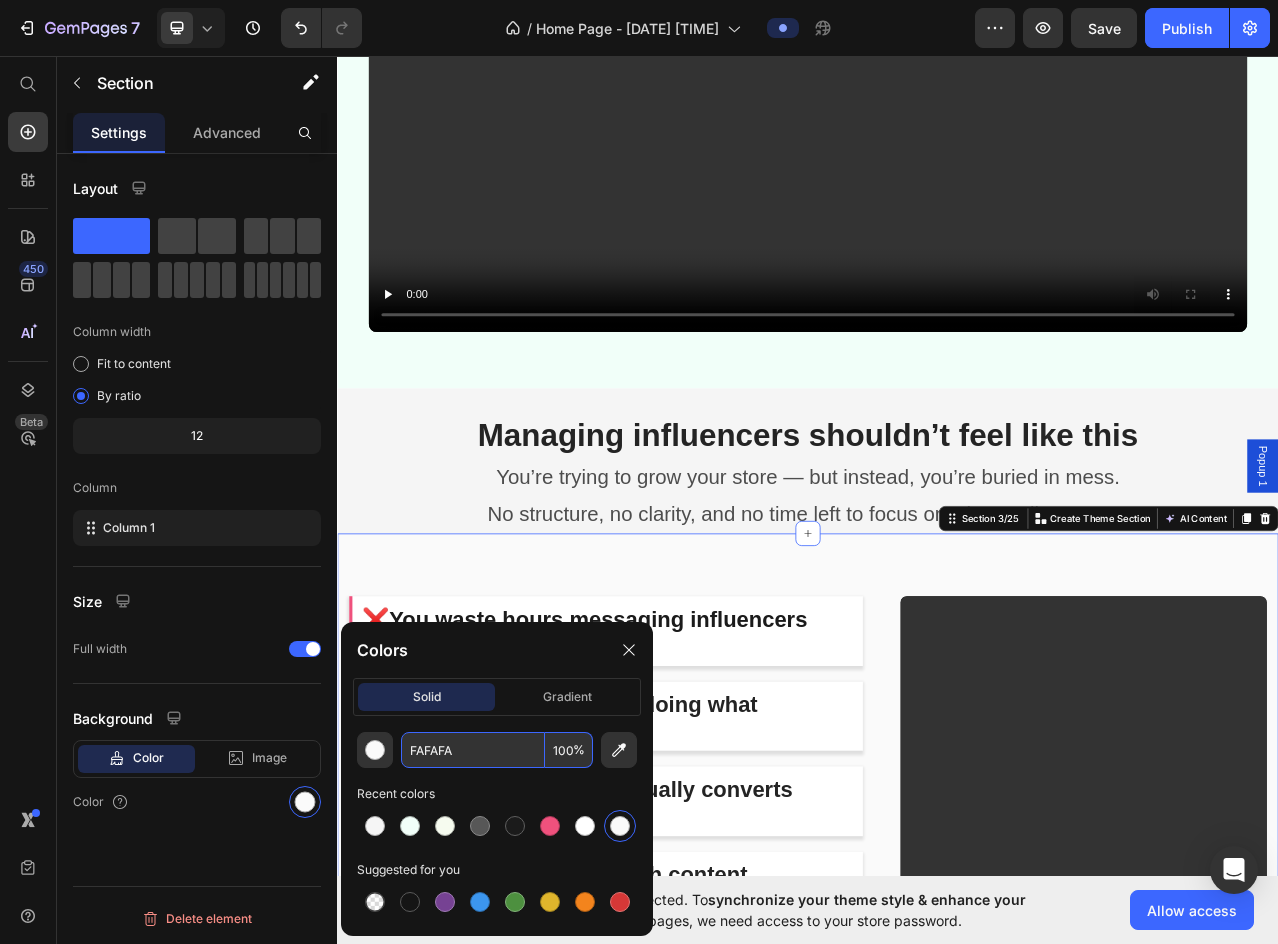 click on "FAFAFA" at bounding box center [473, 750] 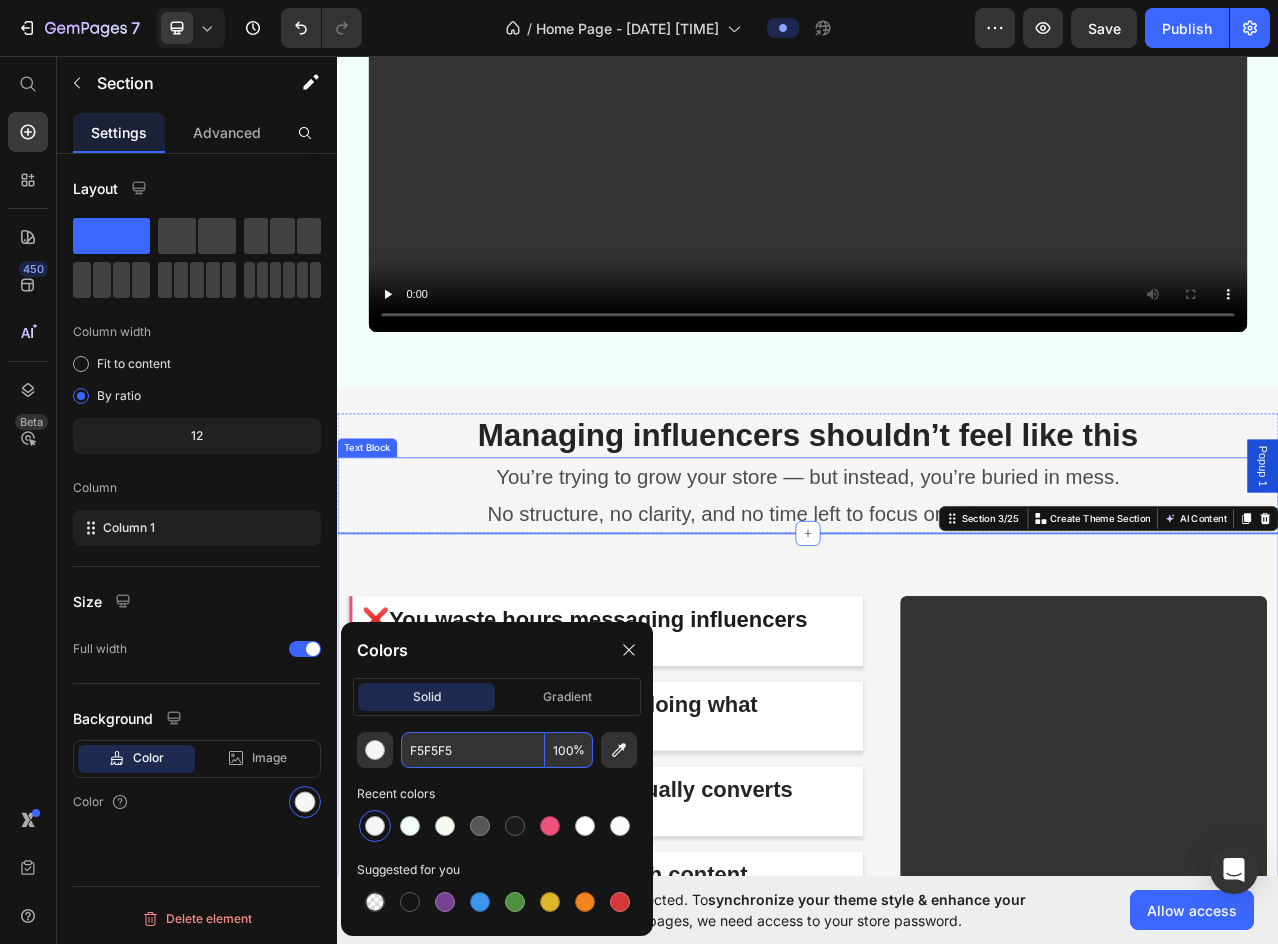 click on "You’re trying to grow your store — but instead, you’re buried in mess. No structure, no clarity, and no time left to focus on what really matters." at bounding box center [937, 618] 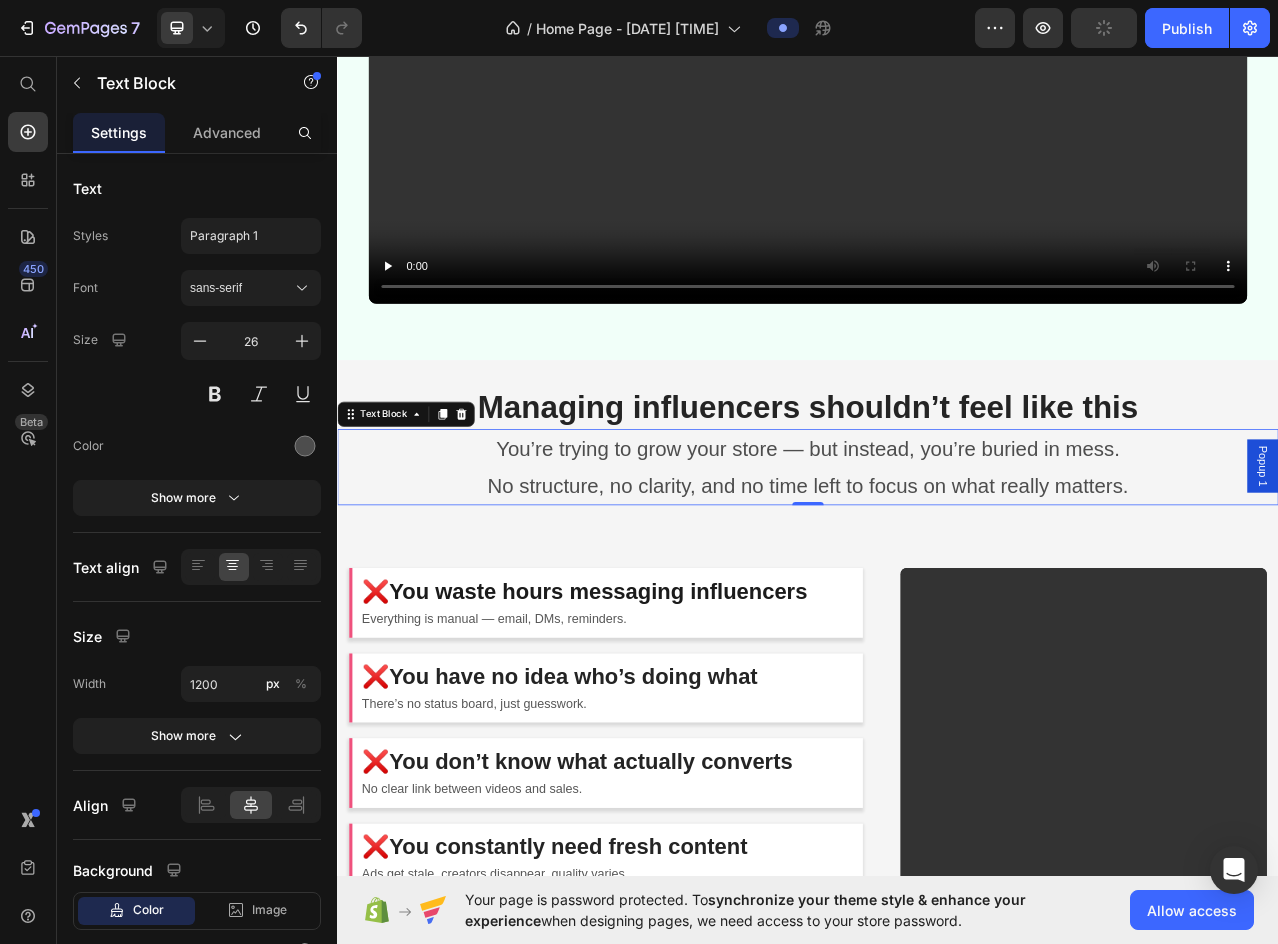 scroll, scrollTop: 800, scrollLeft: 0, axis: vertical 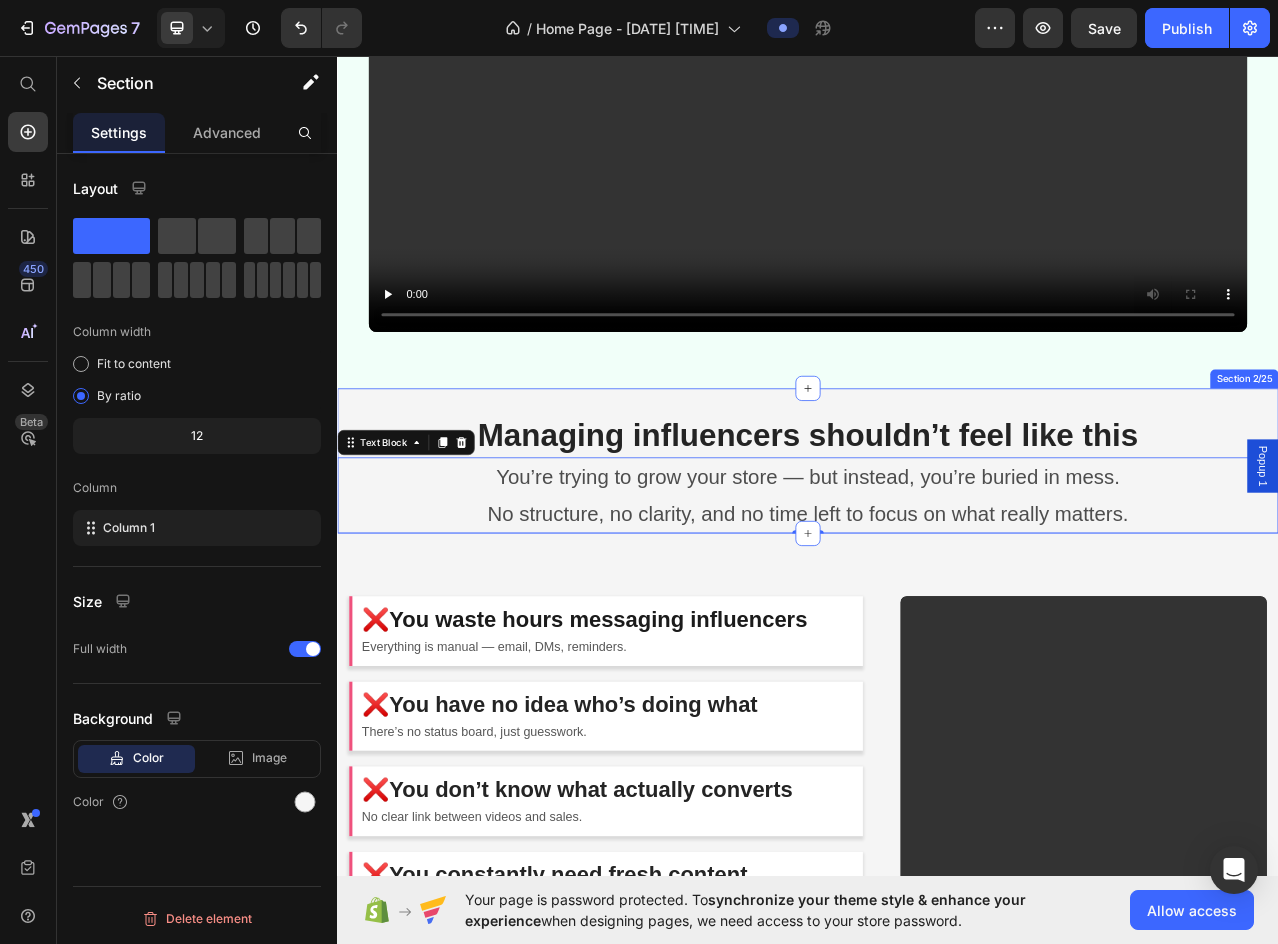click on "Managing influencers shouldn’t feel like this Heading You’re trying to grow your store — but instead, you’re buried in mess. No structure, no clarity, and no time left to focus on what really matters. Text Block   0 Row Section 2/25" at bounding box center [937, 574] 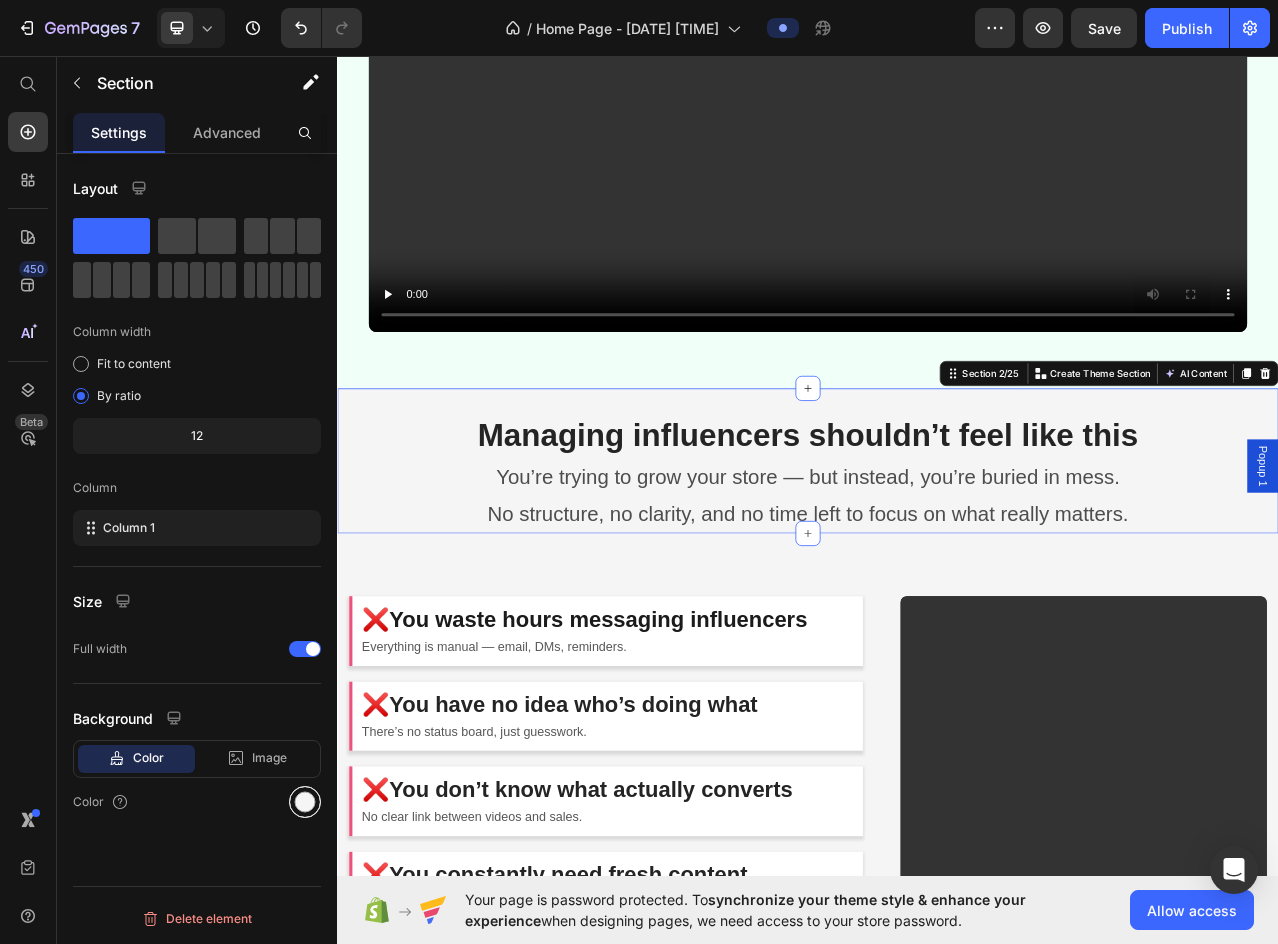 click at bounding box center [305, 802] 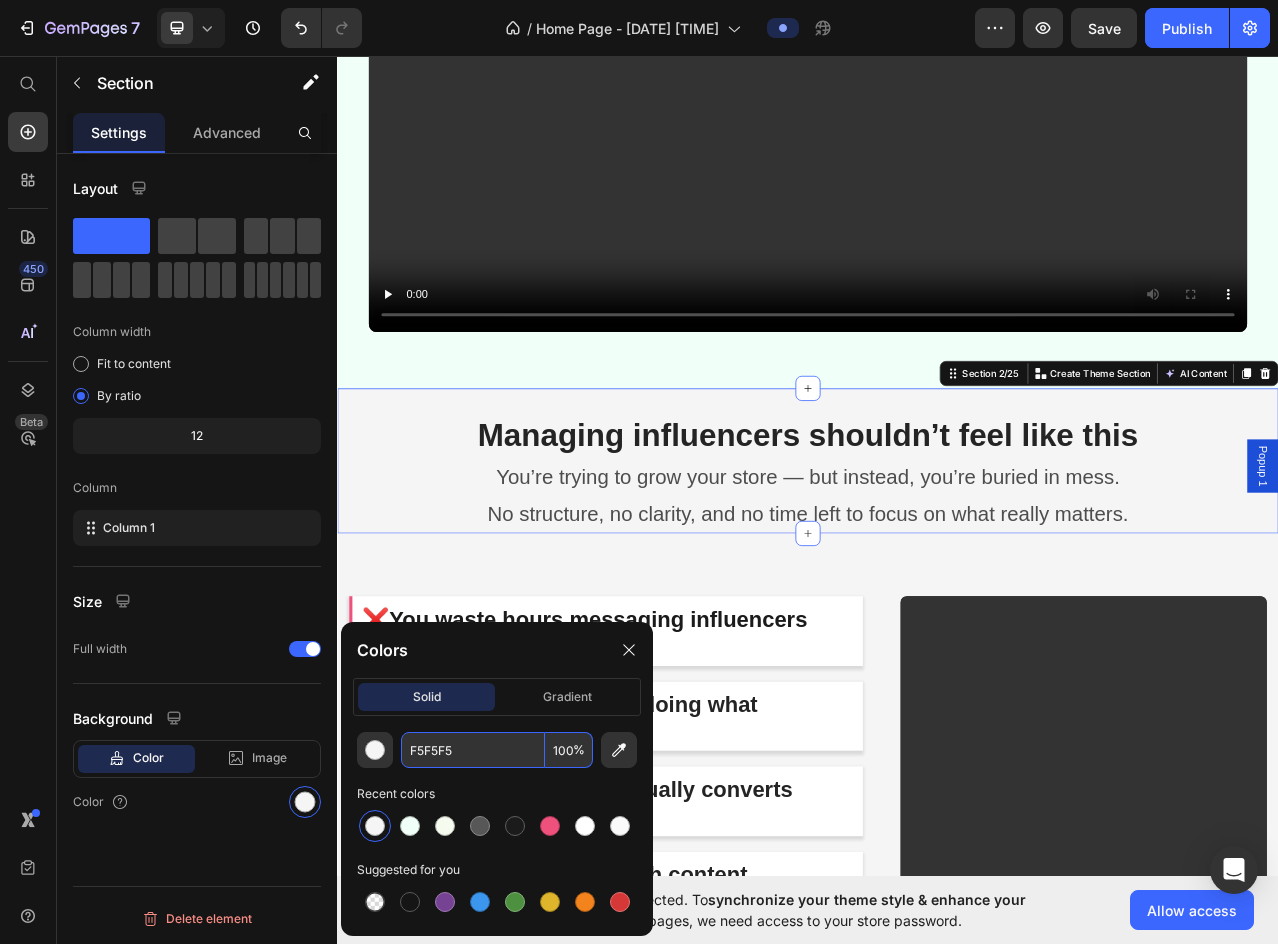 click on "F5F5F5" at bounding box center (473, 750) 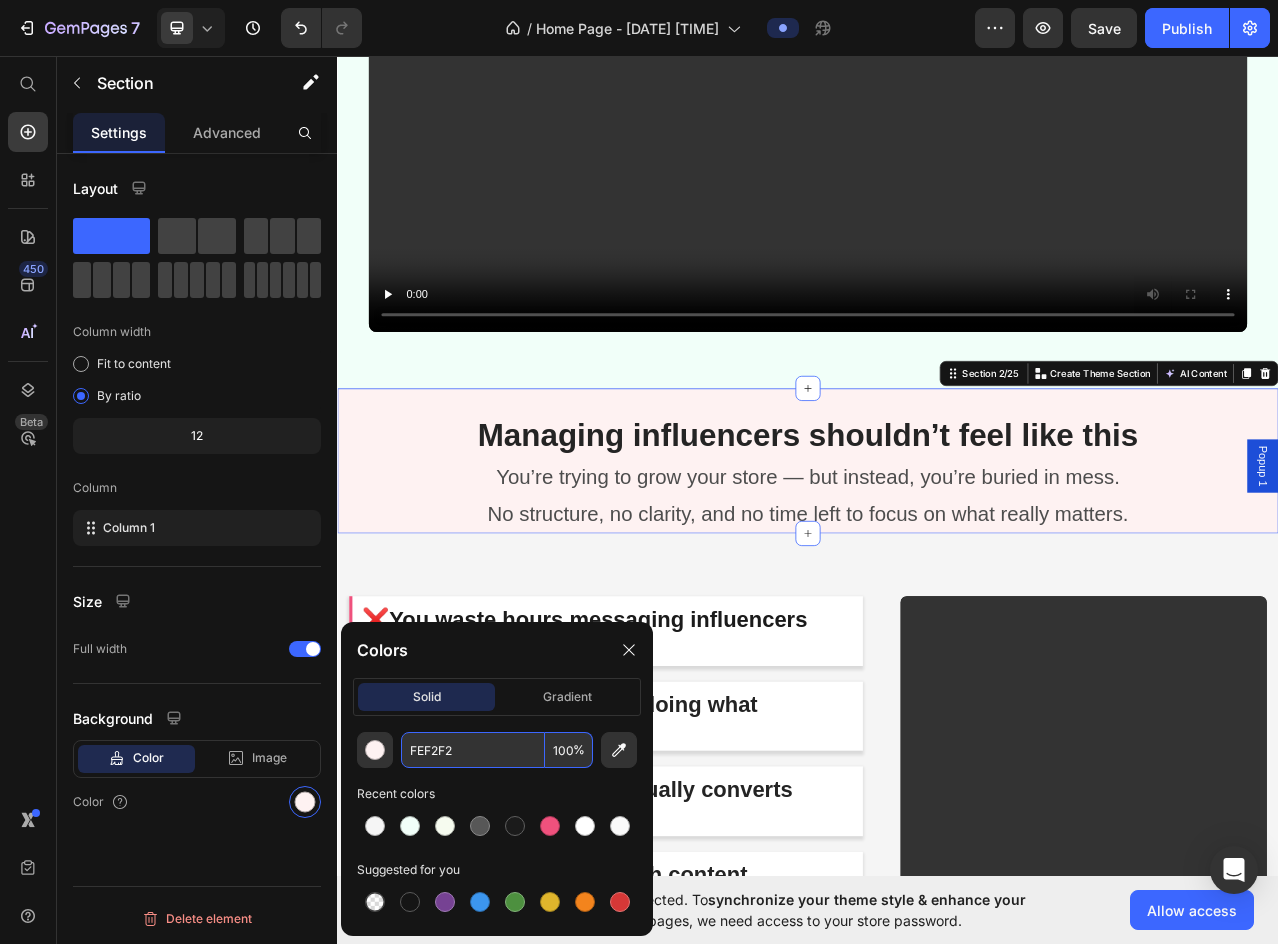 click on "FEF2F2" at bounding box center (473, 750) 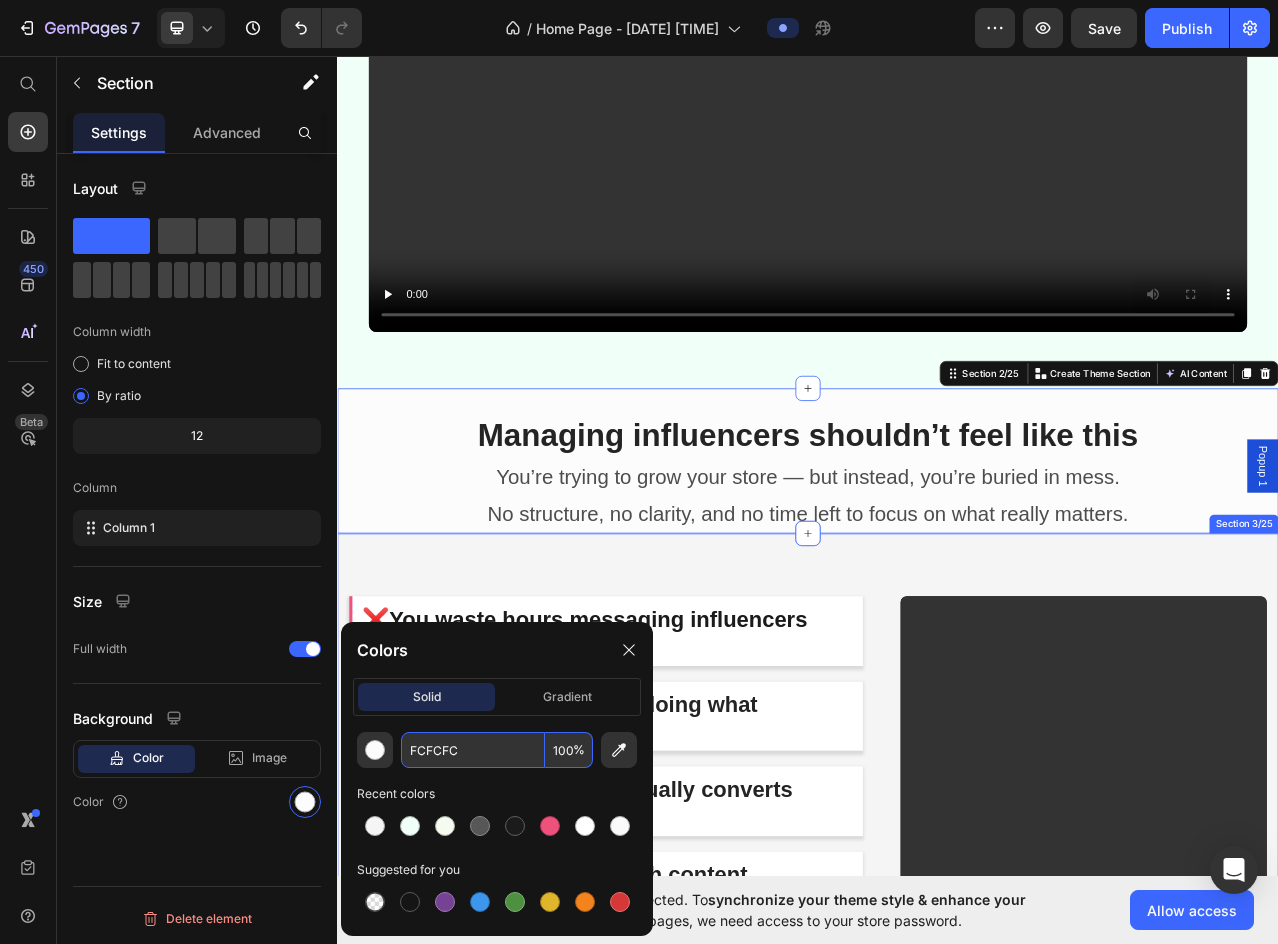 click on "❌You waste hours messaging influencers Heading Everything is manual — email, DMs, reminders. Text block Row ❌  You have no idea who’s doing what Heading There’s no status board, just guesswork. Text block Row ❌  You don’t know what actually converts Heading No clear link between videos and sales. Text block Row ❌  You constantly need fresh content Heading Ads get stale, creators disappear, quality varies. Text block Row ❌  You can’t find the videos you already have Heading Drive folders, WeTransfers, email links... where  is  it? Text block Row ❌  Your socials feel empty Heading No steady flow of authentic UGC. Text block Row ❌  You can’t scale beyond a few creators Heading Managing 10+ influencers? Forget it. Text block Row Video Row Section 3/25" at bounding box center [937, 1161] 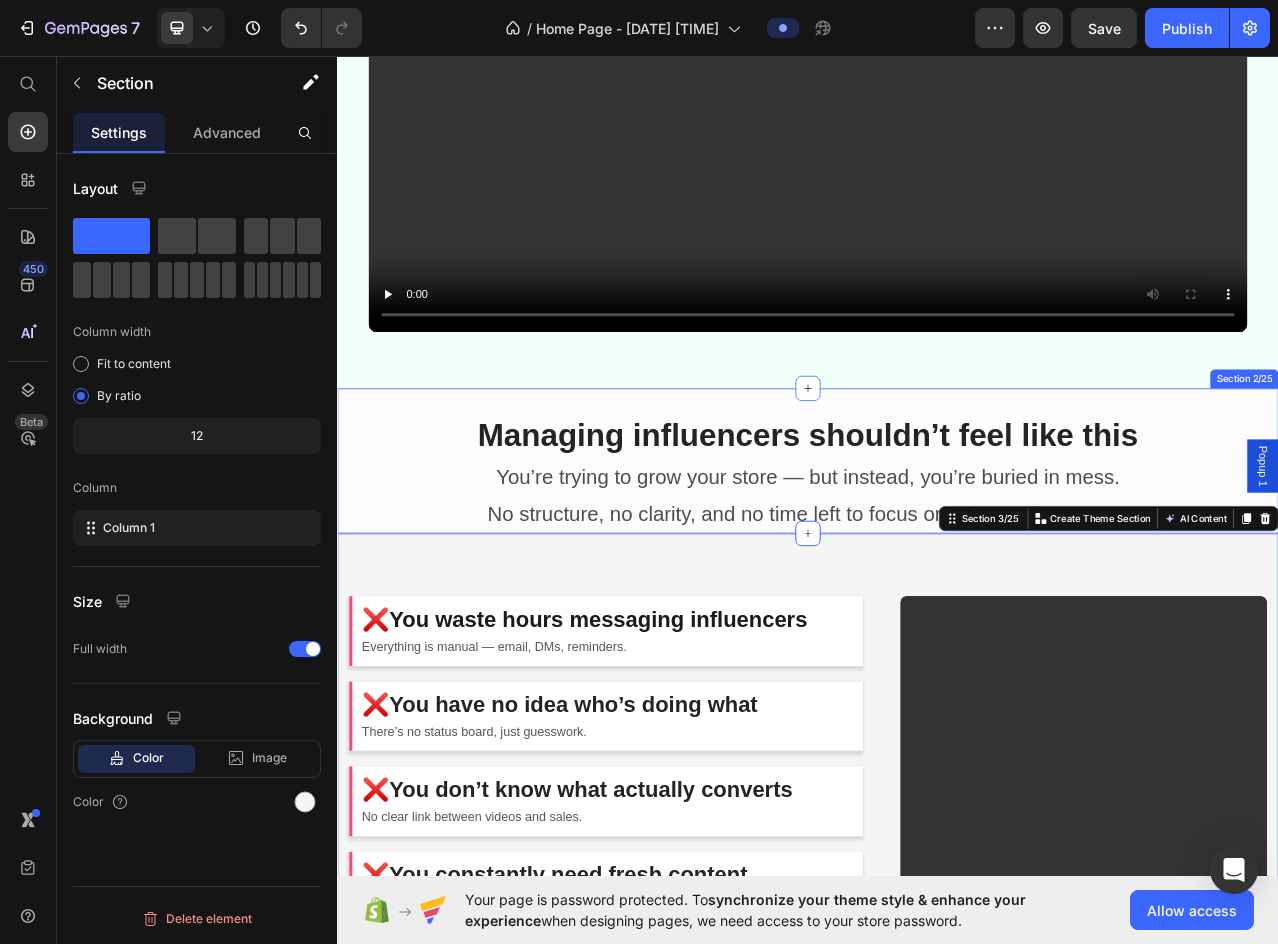 click on "Managing influencers shouldn’t feel like this Heading You’re trying to grow your store — but instead, you’re buried in mess. No structure, no clarity, and no time left to focus on what really matters. Text Block Row Section 2/25" at bounding box center [937, 574] 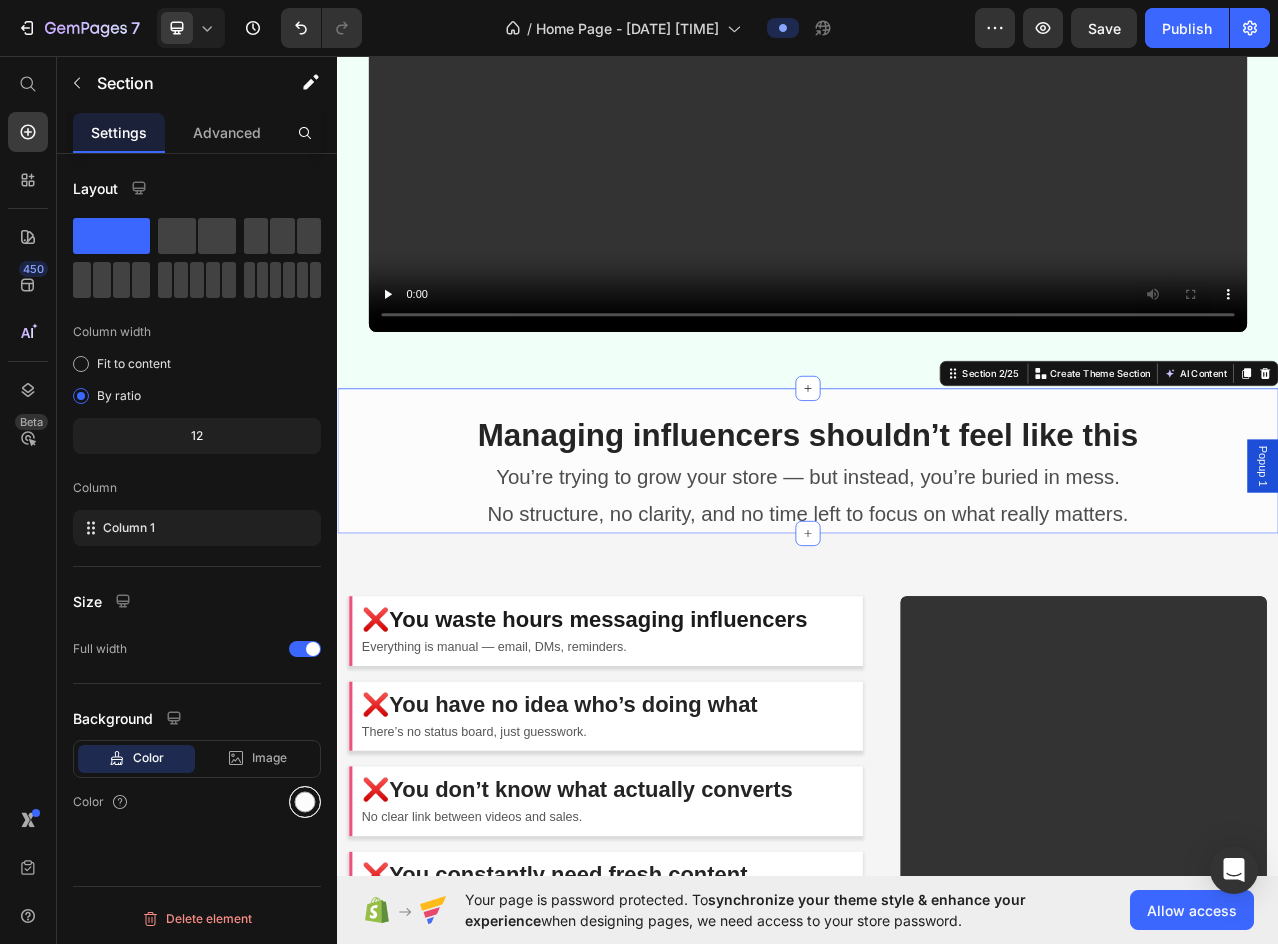 click at bounding box center [305, 802] 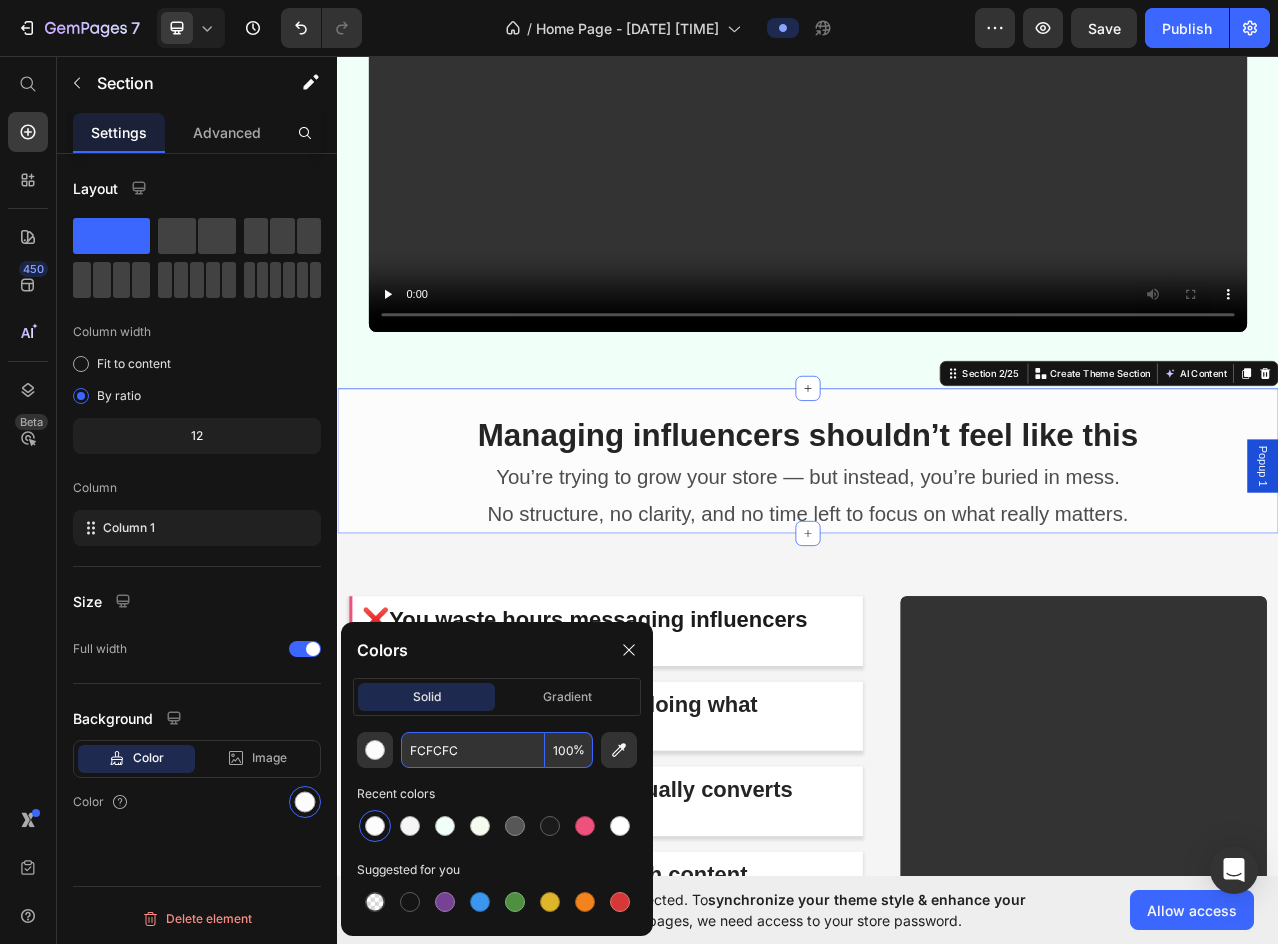 click on "FCFCFC" at bounding box center [473, 750] 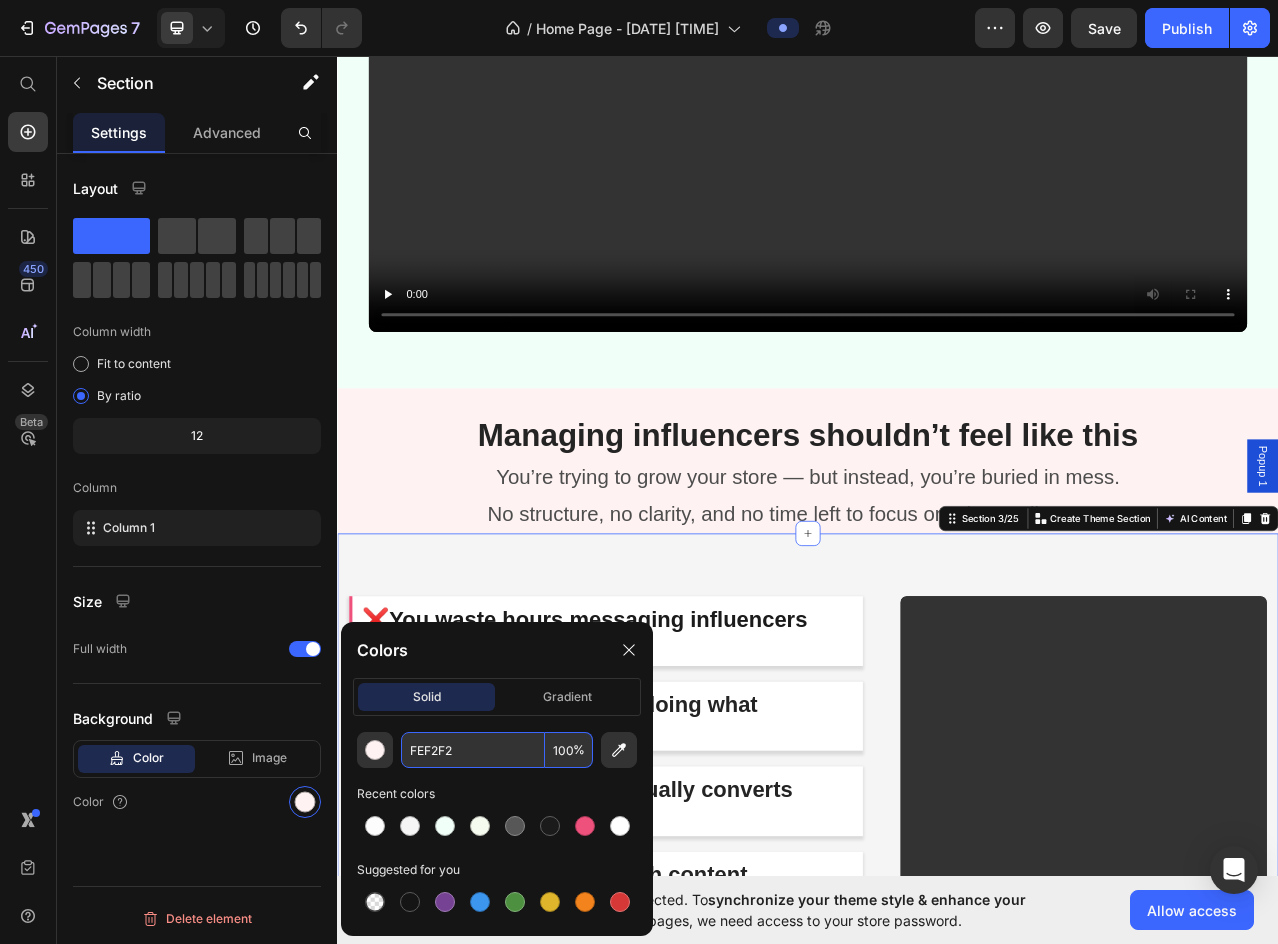 click on "❌You waste hours messaging influencers Heading Everything is manual — email, DMs, reminders. Text block Row ❌  You have no idea who’s doing what Heading There’s no status board, just guesswork. Text block Row ❌  You don’t know what actually converts Heading No clear link between videos and sales. Text block Row ❌  You constantly need fresh content Heading Ads get stale, creators disappear, quality varies. Text block Row ❌  You can’t find the videos you already have Heading Drive folders, WeTransfers, email links... where  is  it? Text block Row ❌  Your socials feel empty Heading No steady flow of authentic UGC. Text block Row ❌  You can’t scale beyond a few creators Heading Managing 10+ influencers? Forget it. Text block Row Video Row Section 3/25   You can create reusable sections Create Theme Section AI Content Write with GemAI What would you like to describe here? Tone and Voice Persuasive Product Influagent Show more Generate" at bounding box center (937, 1161) 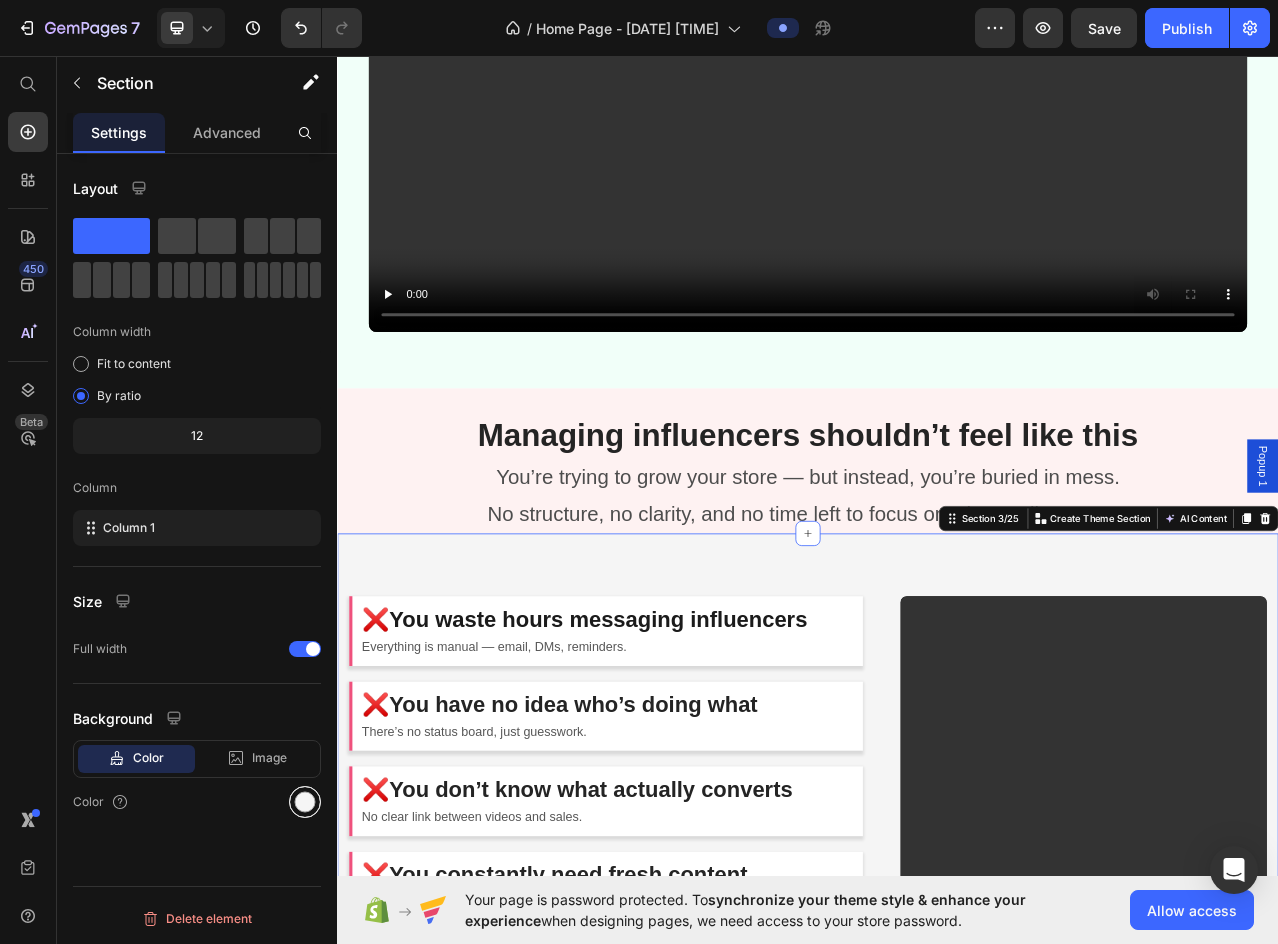 click at bounding box center (305, 802) 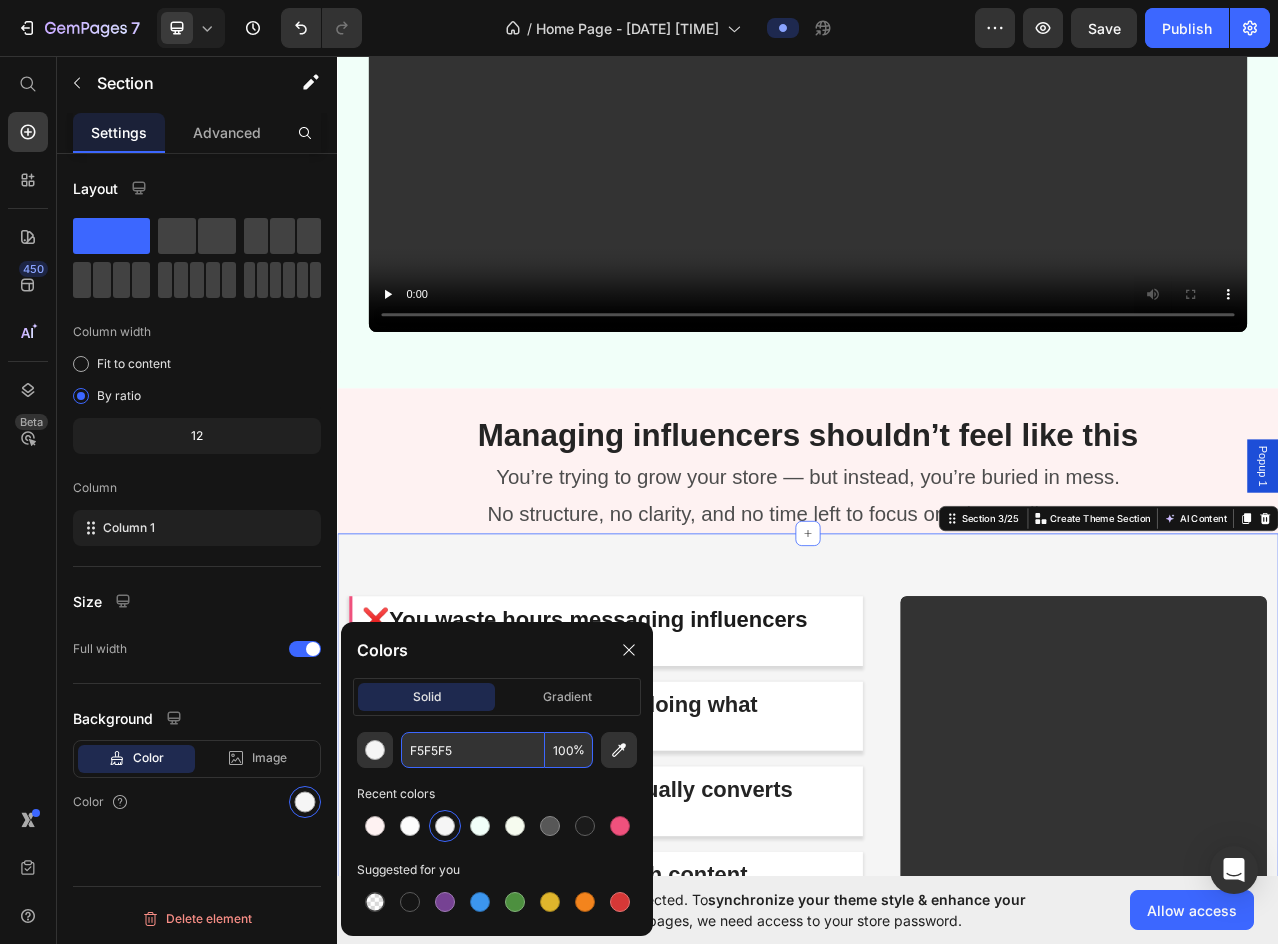 click on "F5F5F5" at bounding box center (473, 750) 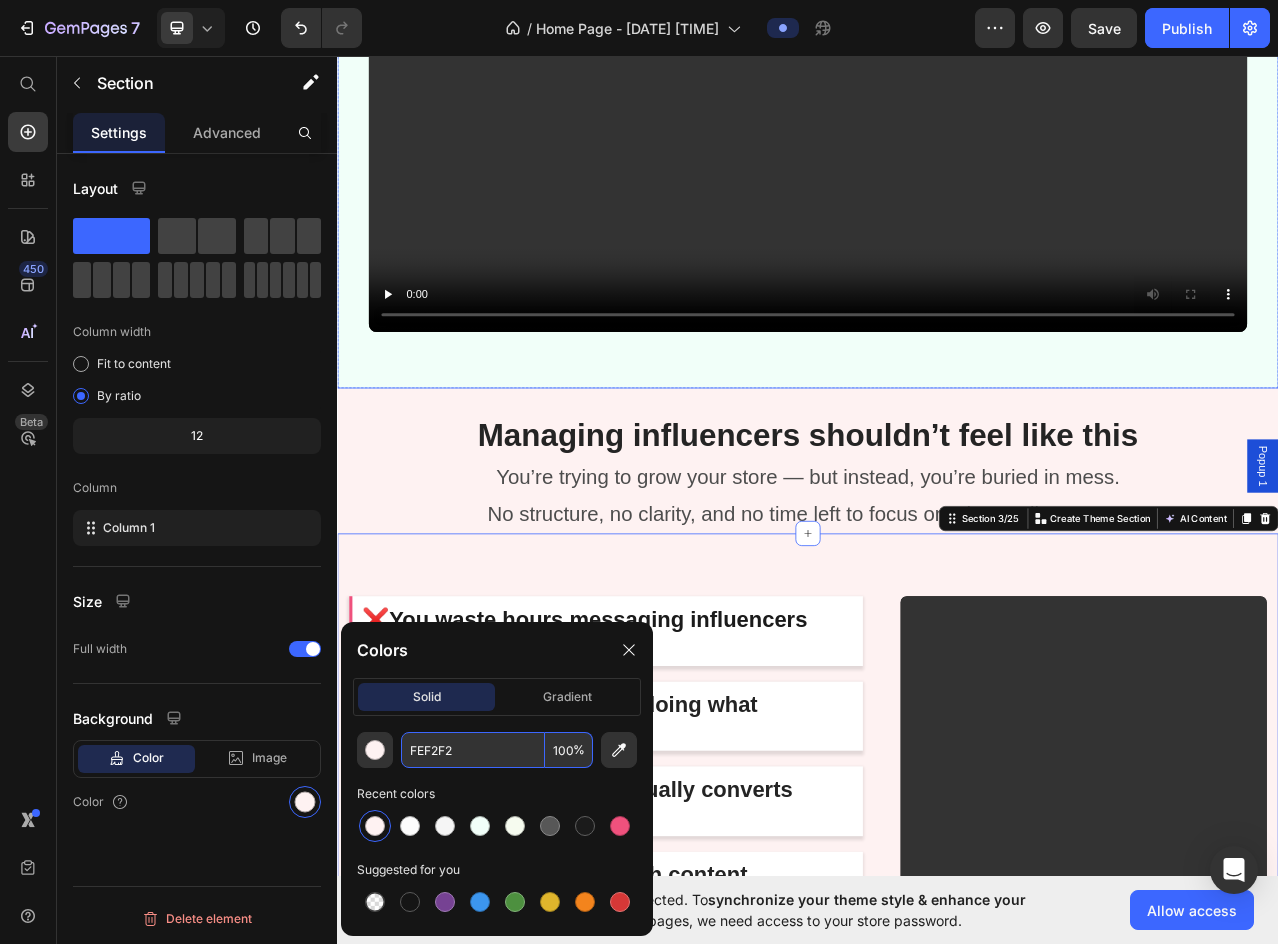 click on "Image Built for Shopify store owners Text block More videos. More sales. Less chaos. Heading Hi, I’m Ada — your AI assistant for managing influencers, campaigns, and sales in your Shopify store. I handle the chaos, so you can focus on growing your brand. Text block See how it works Button Row Video Row Image" at bounding box center [937, -115] 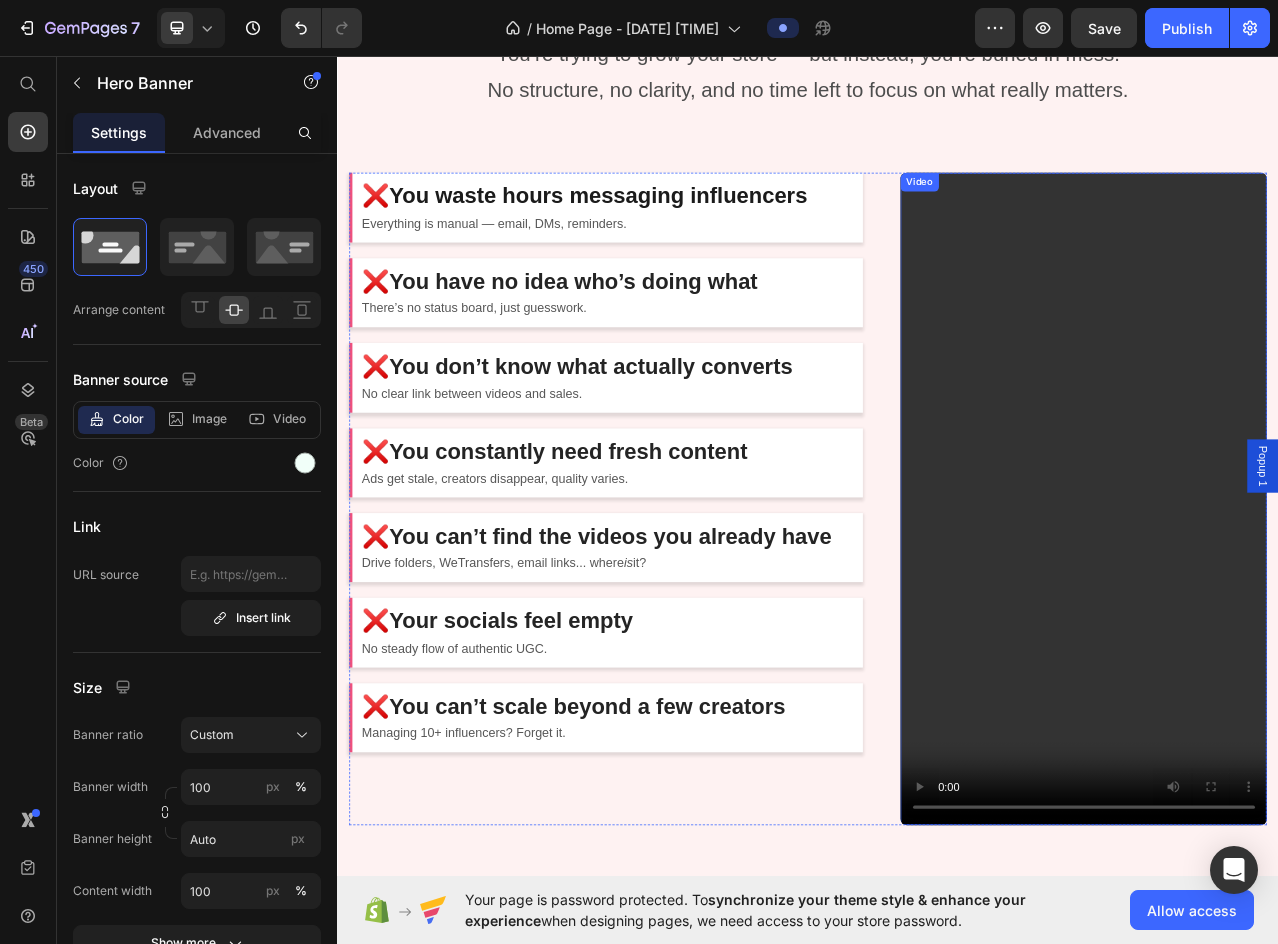 scroll, scrollTop: 1600, scrollLeft: 0, axis: vertical 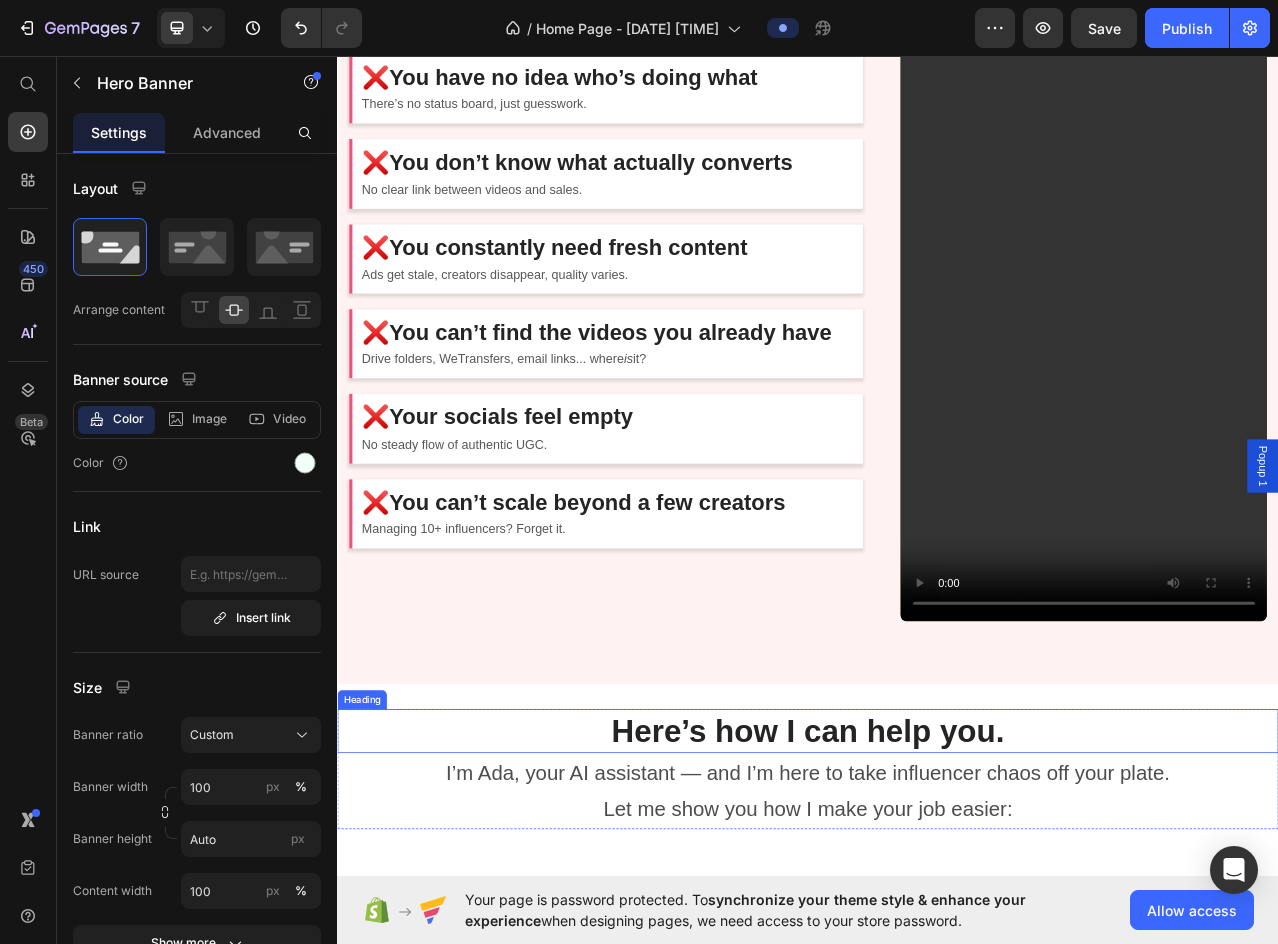 click on "Here’s how I can help you." at bounding box center [937, 918] 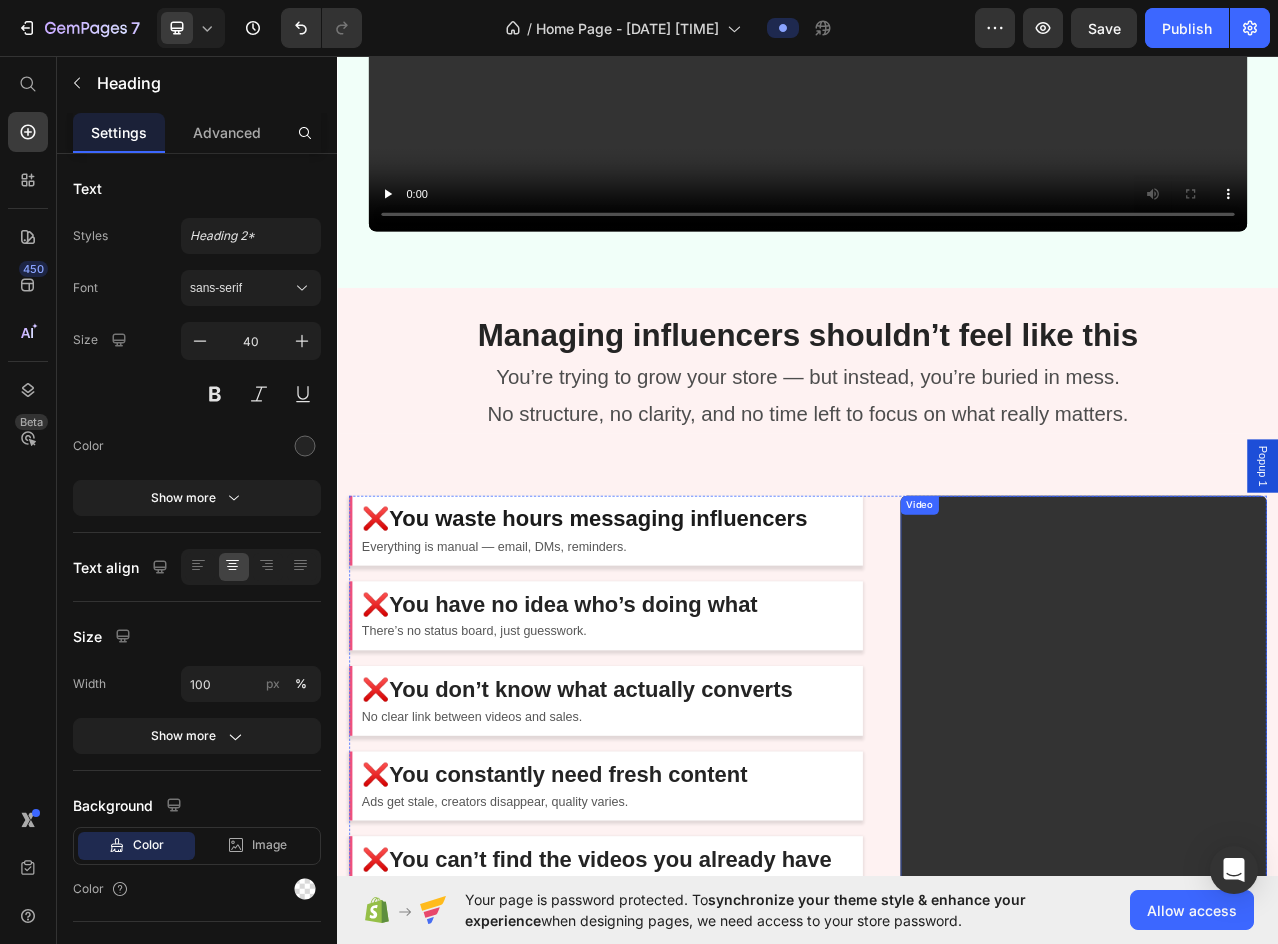 scroll, scrollTop: 900, scrollLeft: 0, axis: vertical 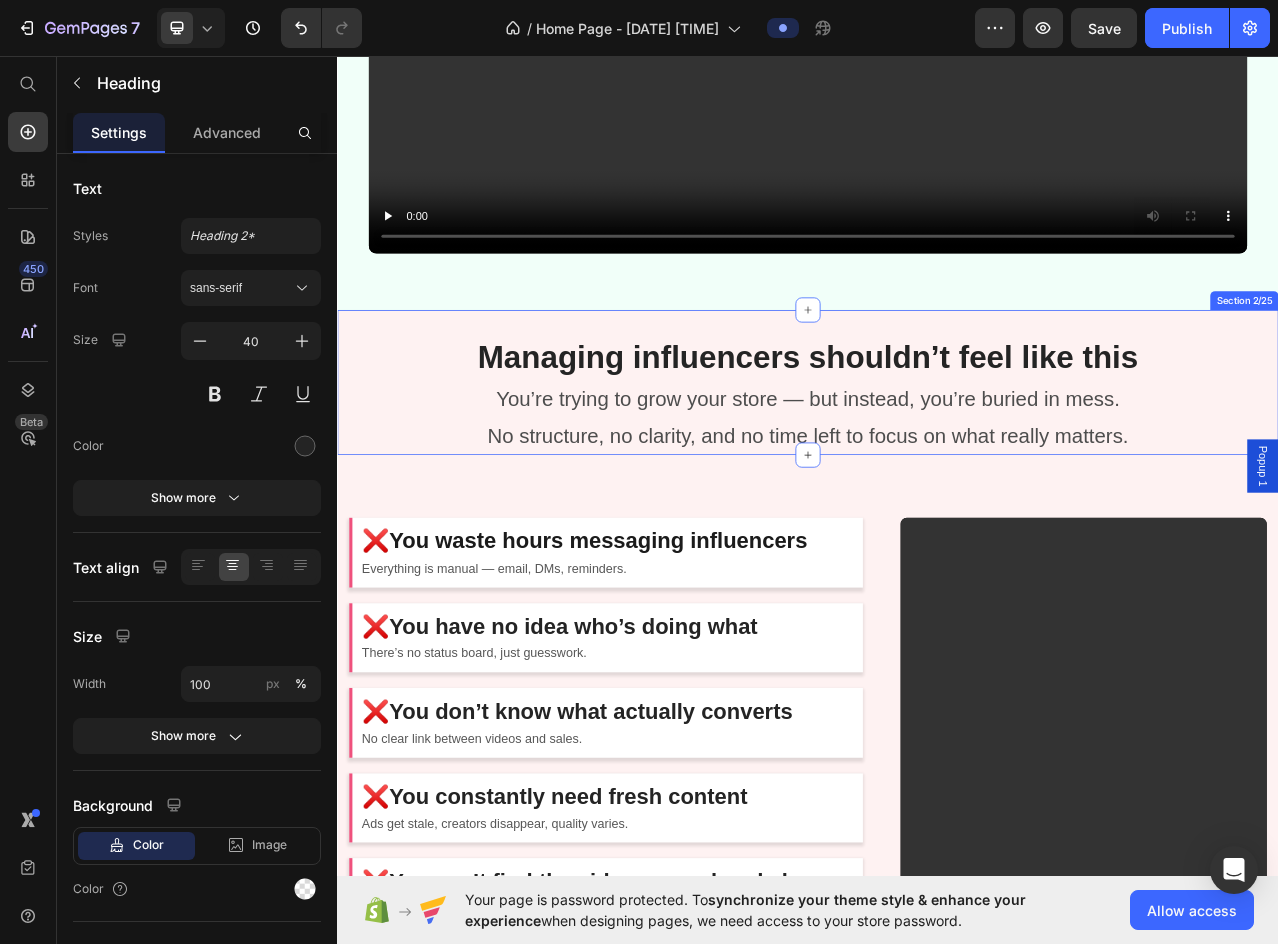 drag, startPoint x: 495, startPoint y: 431, endPoint x: 404, endPoint y: 526, distance: 131.55228 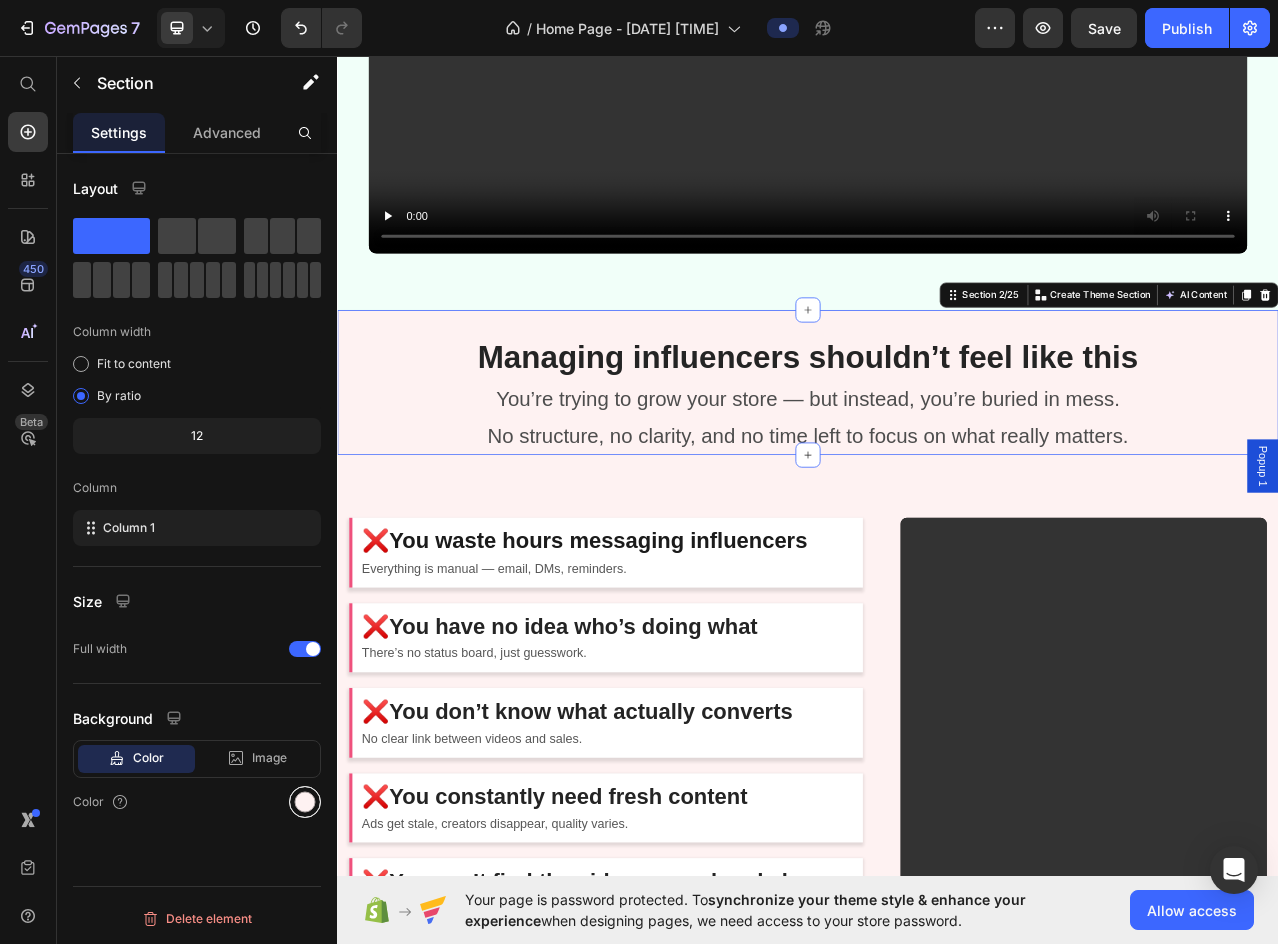 click at bounding box center (305, 802) 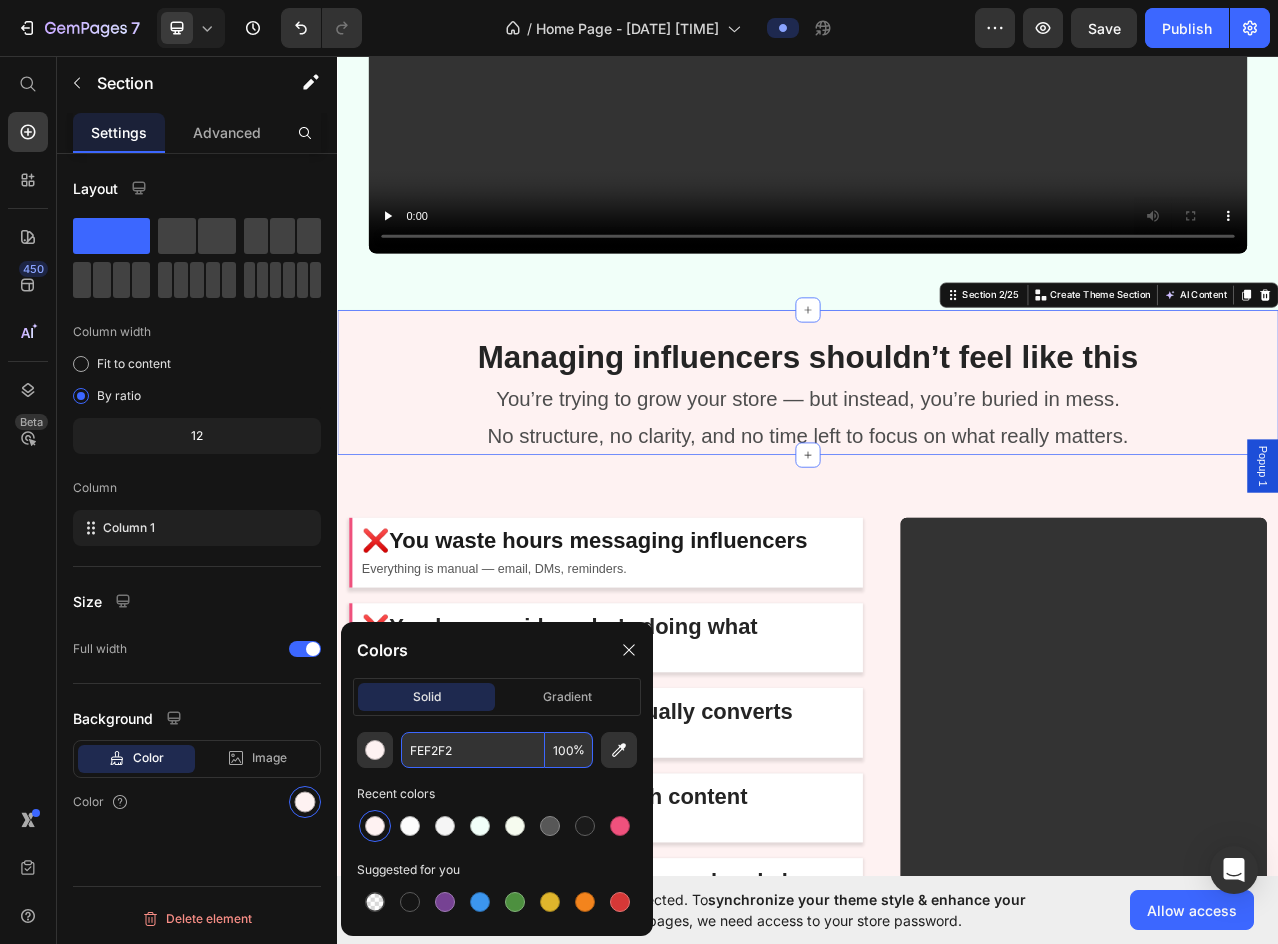 click on "FEF2F2" at bounding box center (473, 750) 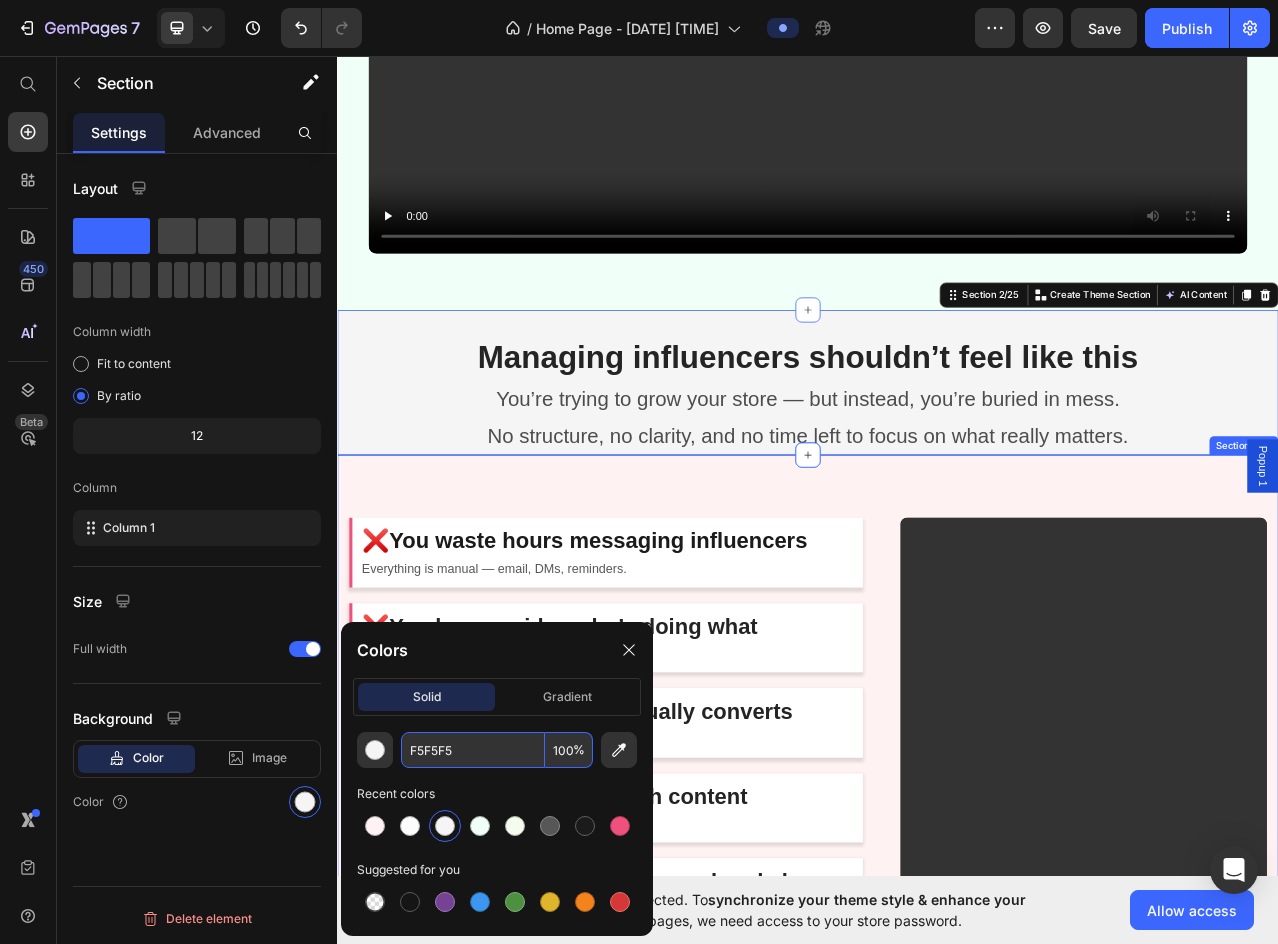 click on "❌You waste hours messaging influencers Heading Everything is manual — email, DMs, reminders. Text block Row ❌  You have no idea who’s doing what Heading There’s no status board, just guesswork. Text block Row ❌  You don’t know what actually converts Heading No clear link between videos and sales. Text block Row ❌  You constantly need fresh content Heading Ads get stale, creators disappear, quality varies. Text block Row ❌  You can’t find the videos you already have Heading Drive folders, WeTransfers, email links... where  is  it? Text block Row ❌  Your socials feel empty Heading No steady flow of authentic UGC. Text block Row ❌  You can’t scale beyond a few creators Heading Managing 10+ influencers? Forget it. Text block Row Video Row Section 3/25" at bounding box center (937, 1061) 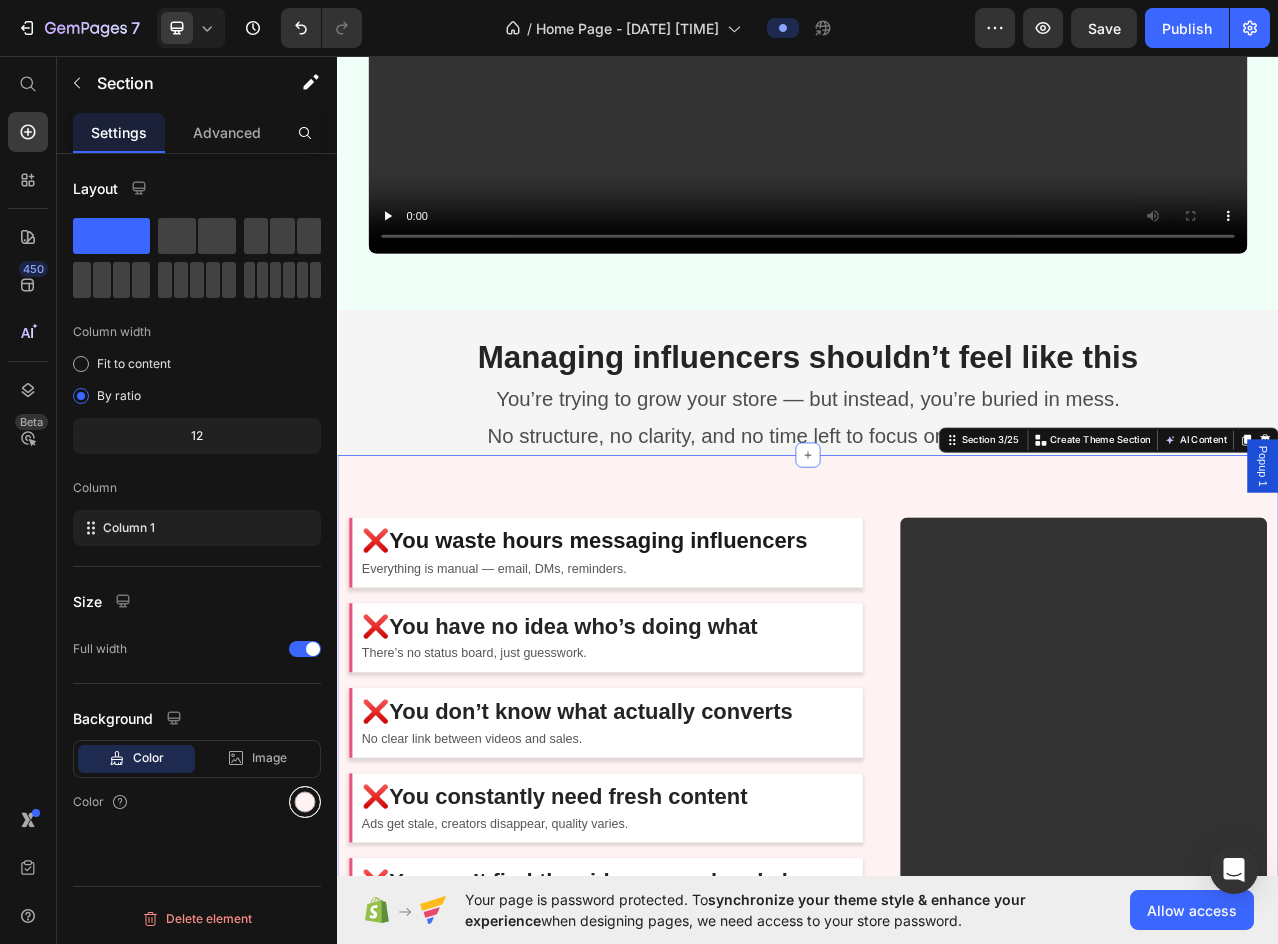 click at bounding box center [305, 802] 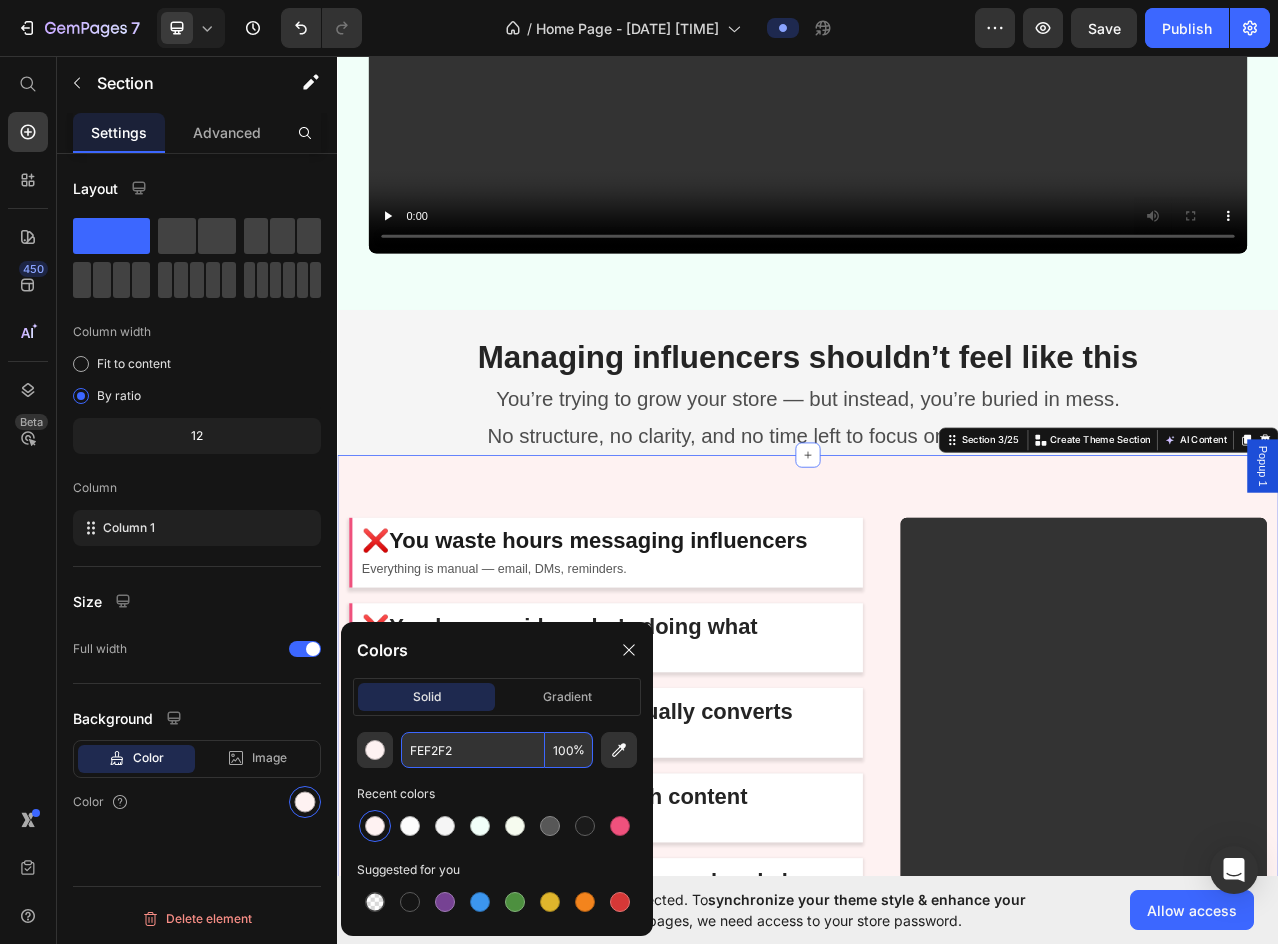 click on "FEF2F2" at bounding box center (473, 750) 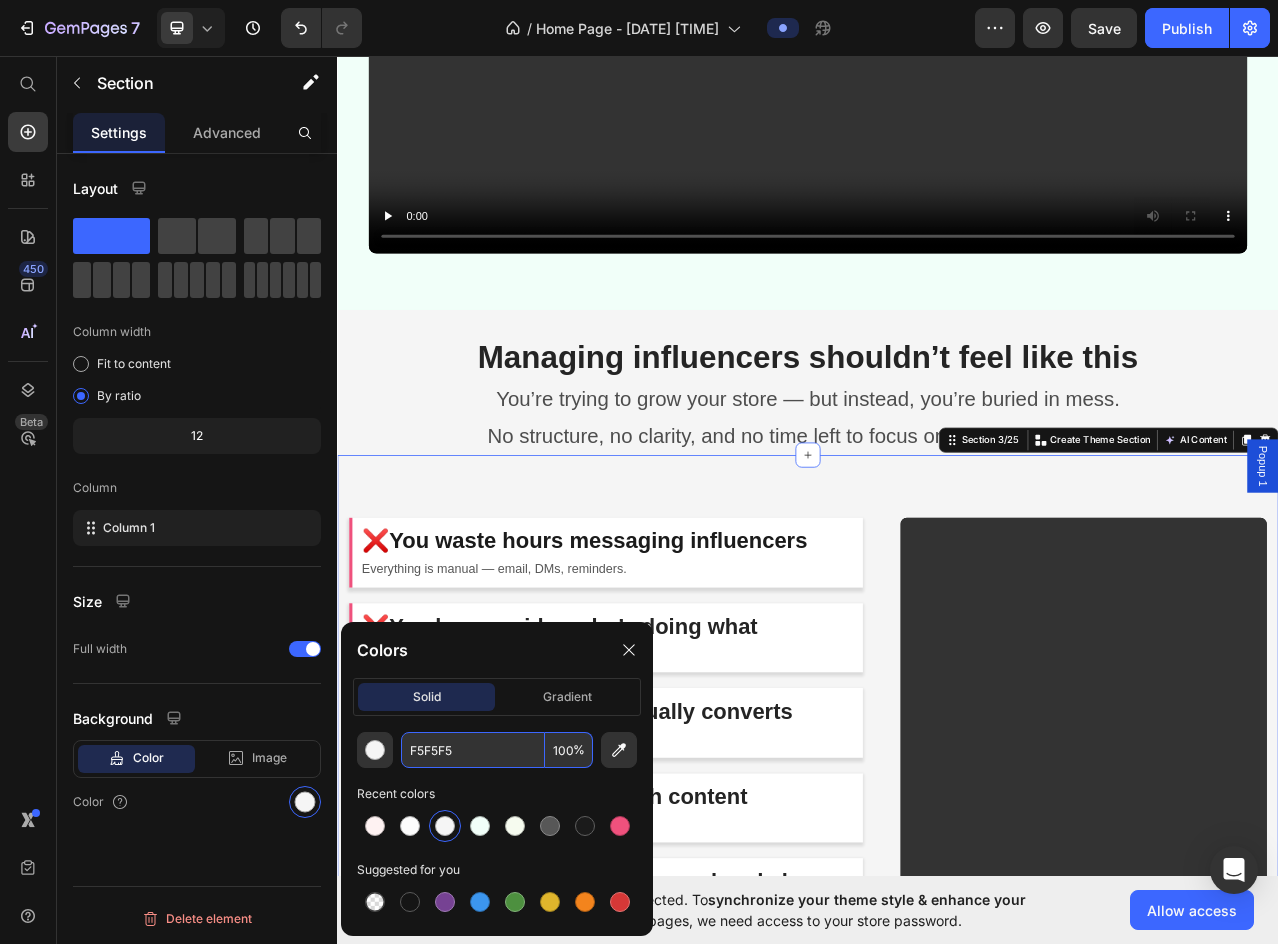 type on "F5F5F5" 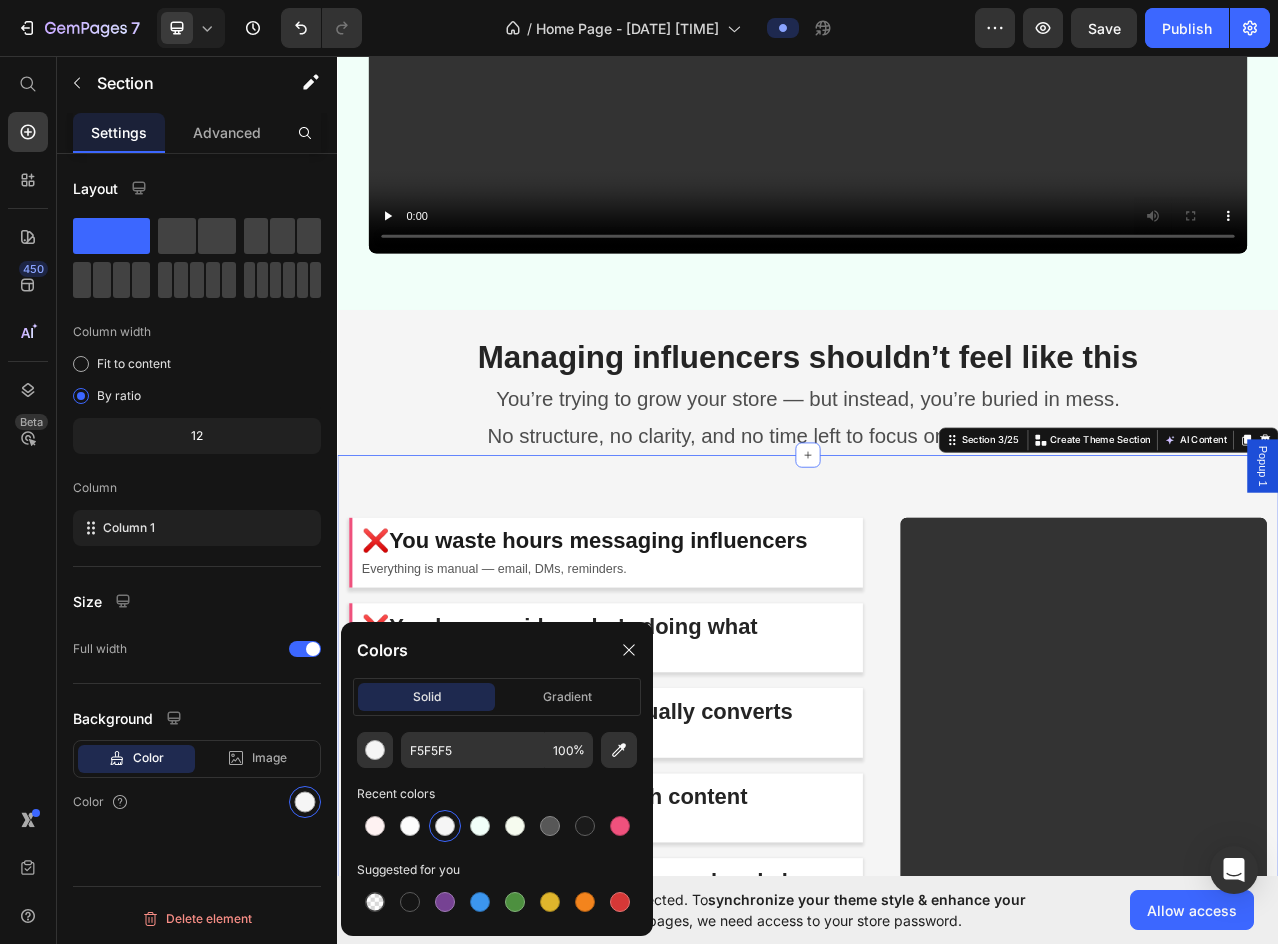 click on "Layout Column width Fit to content By ratio 12 Column Column 1 Size Full width Background Color Image Video  Color   Delete element" at bounding box center [197, 577] 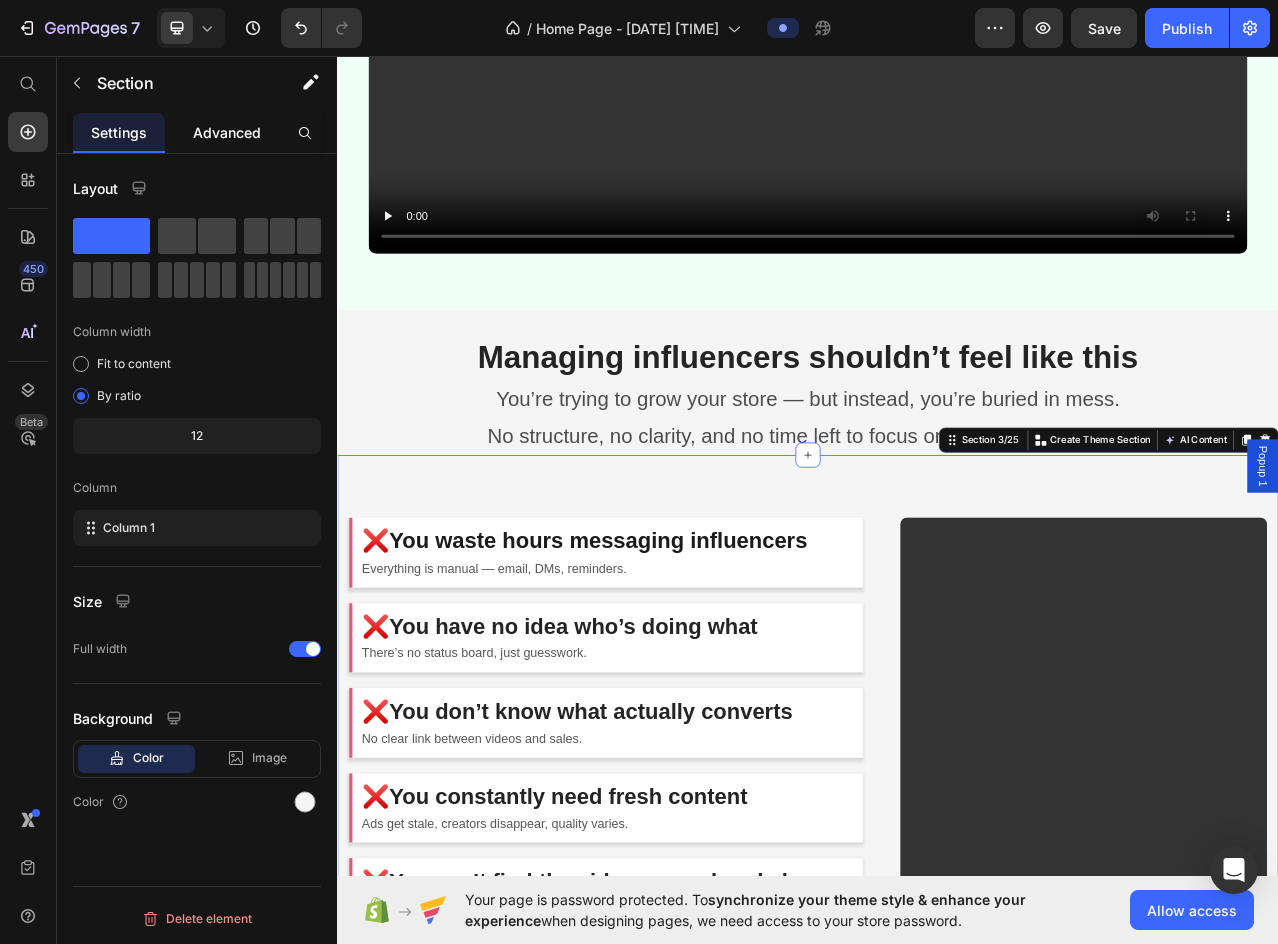 click on "Advanced" at bounding box center (227, 132) 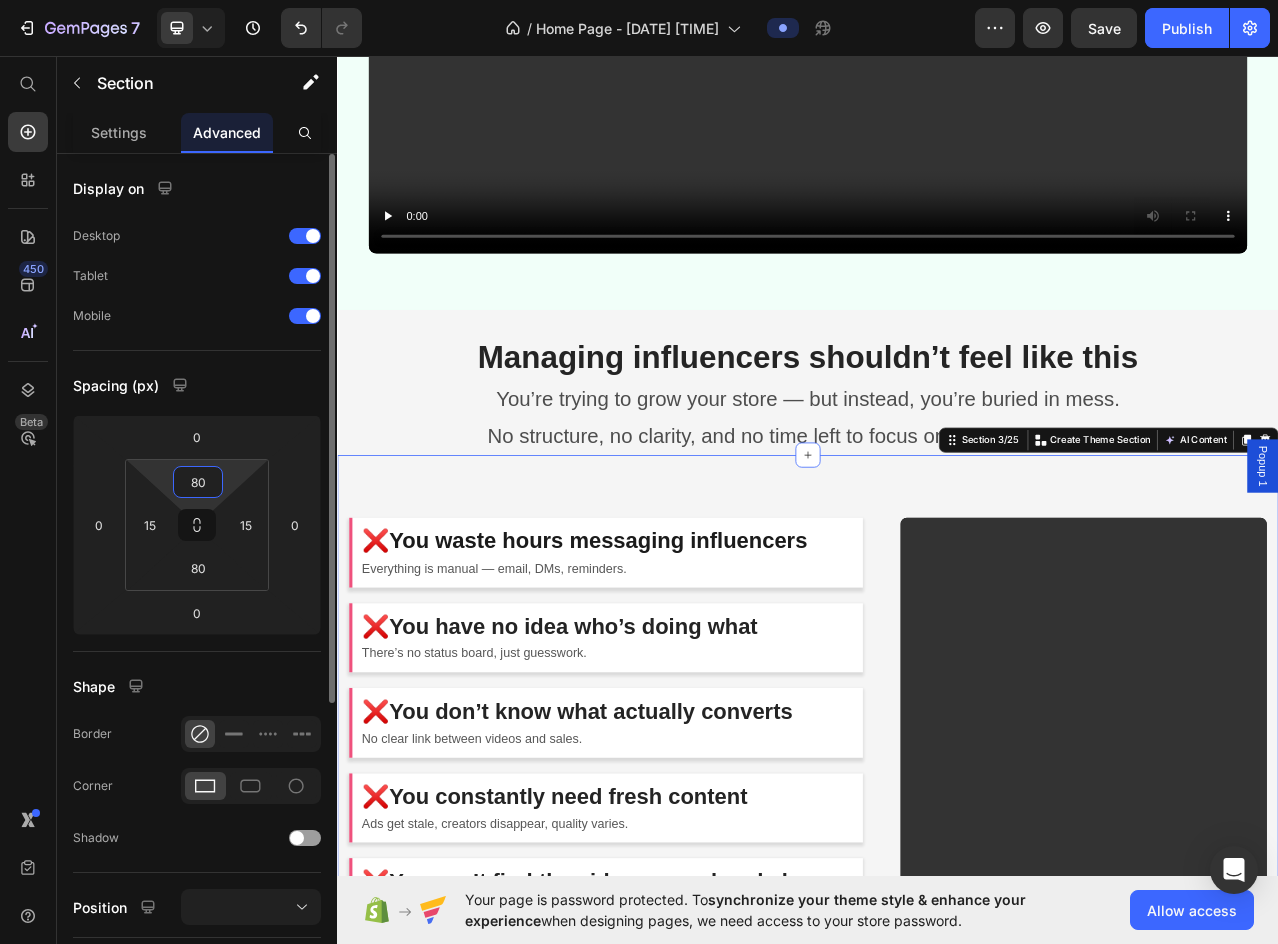 click on "80" at bounding box center (198, 482) 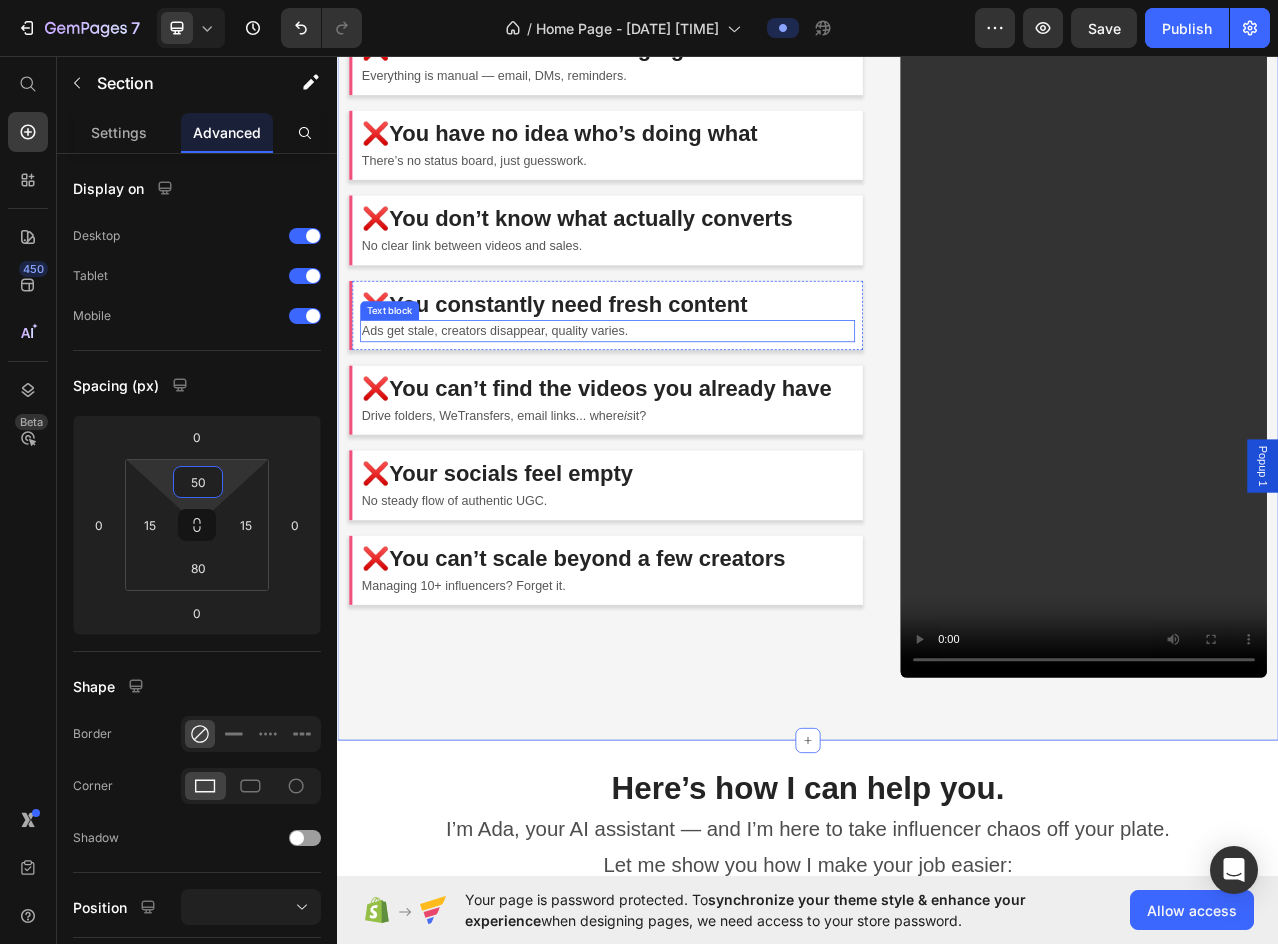 scroll, scrollTop: 1500, scrollLeft: 0, axis: vertical 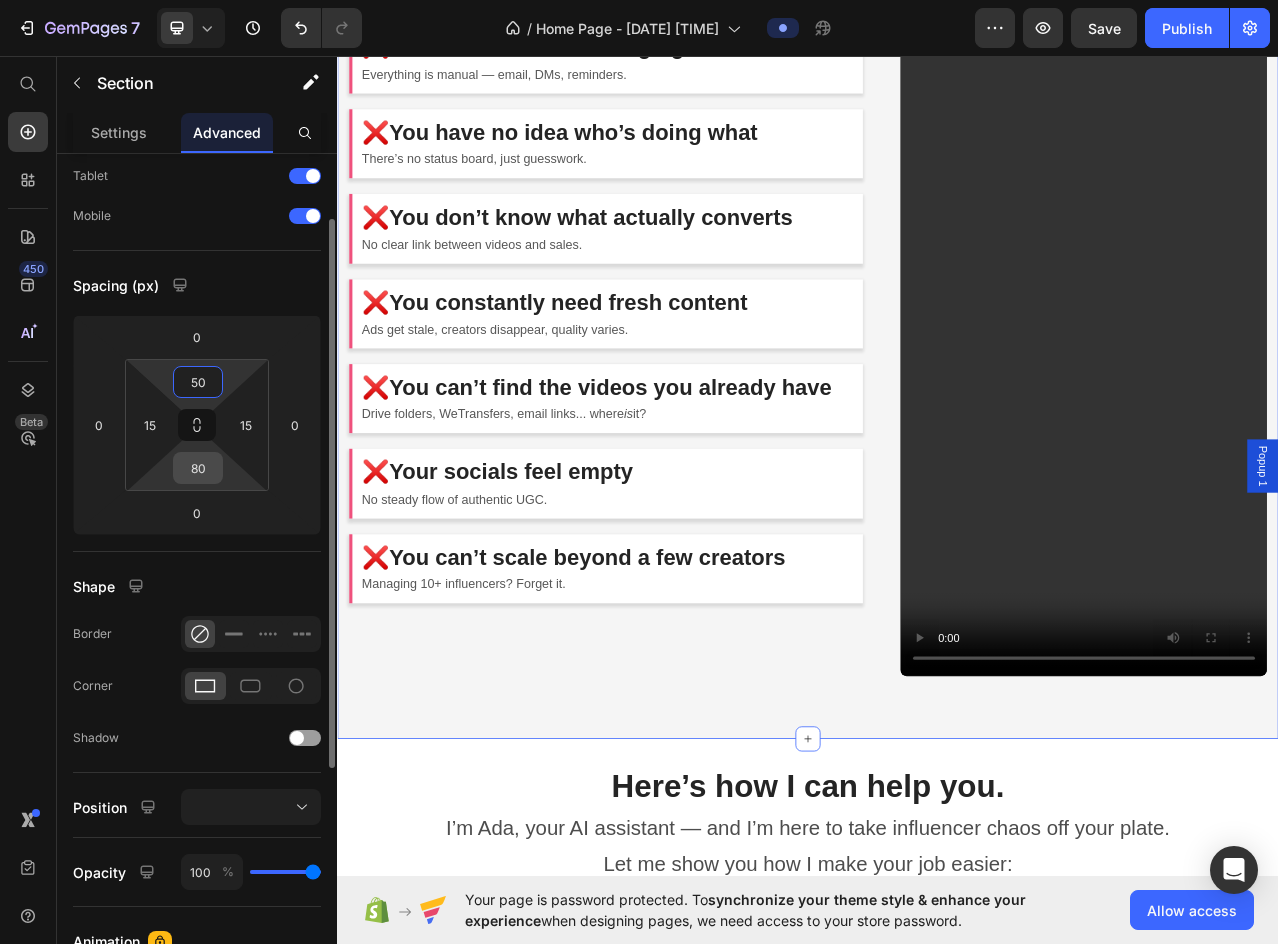 type on "50" 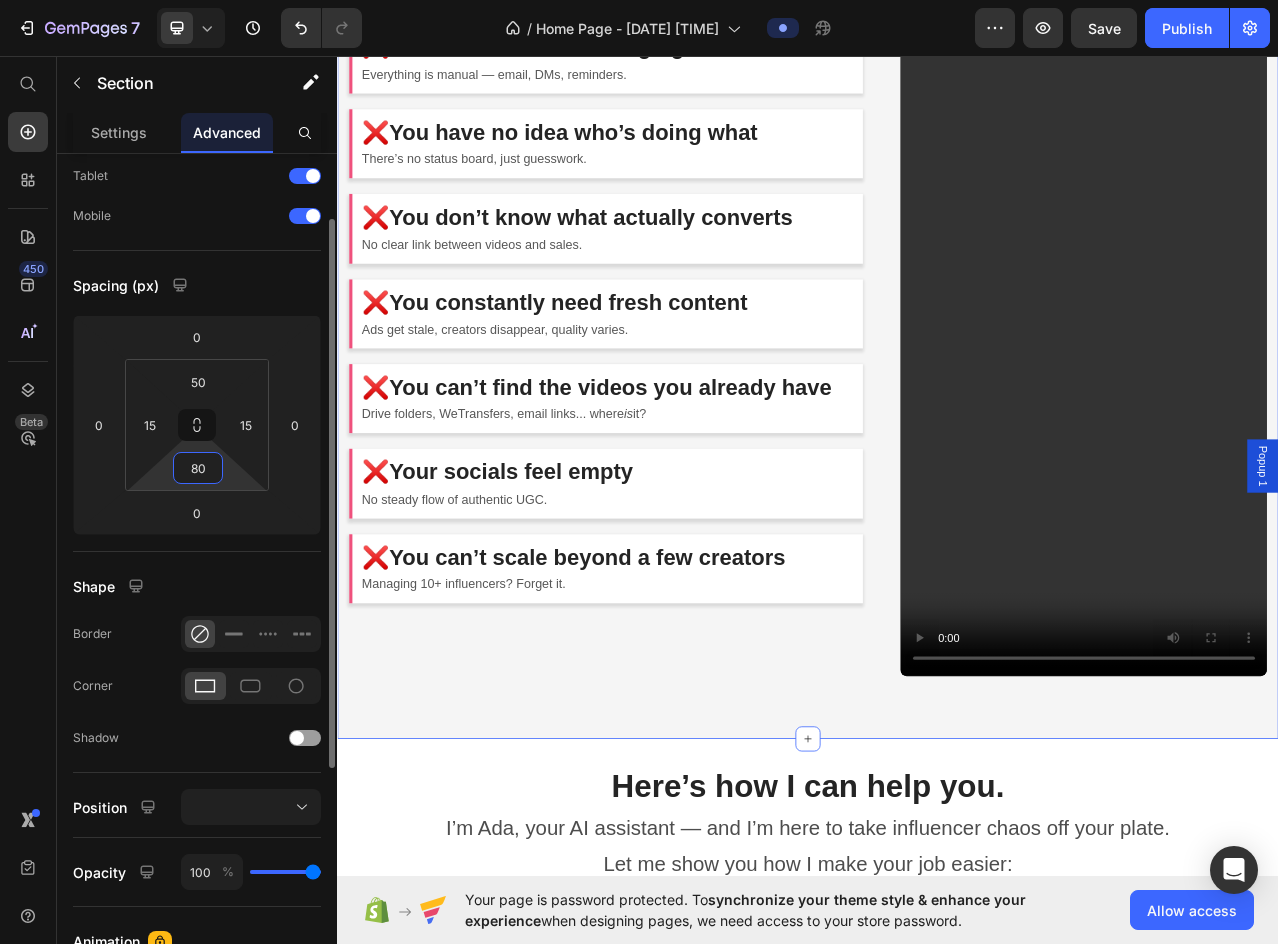 click on "80" at bounding box center (198, 468) 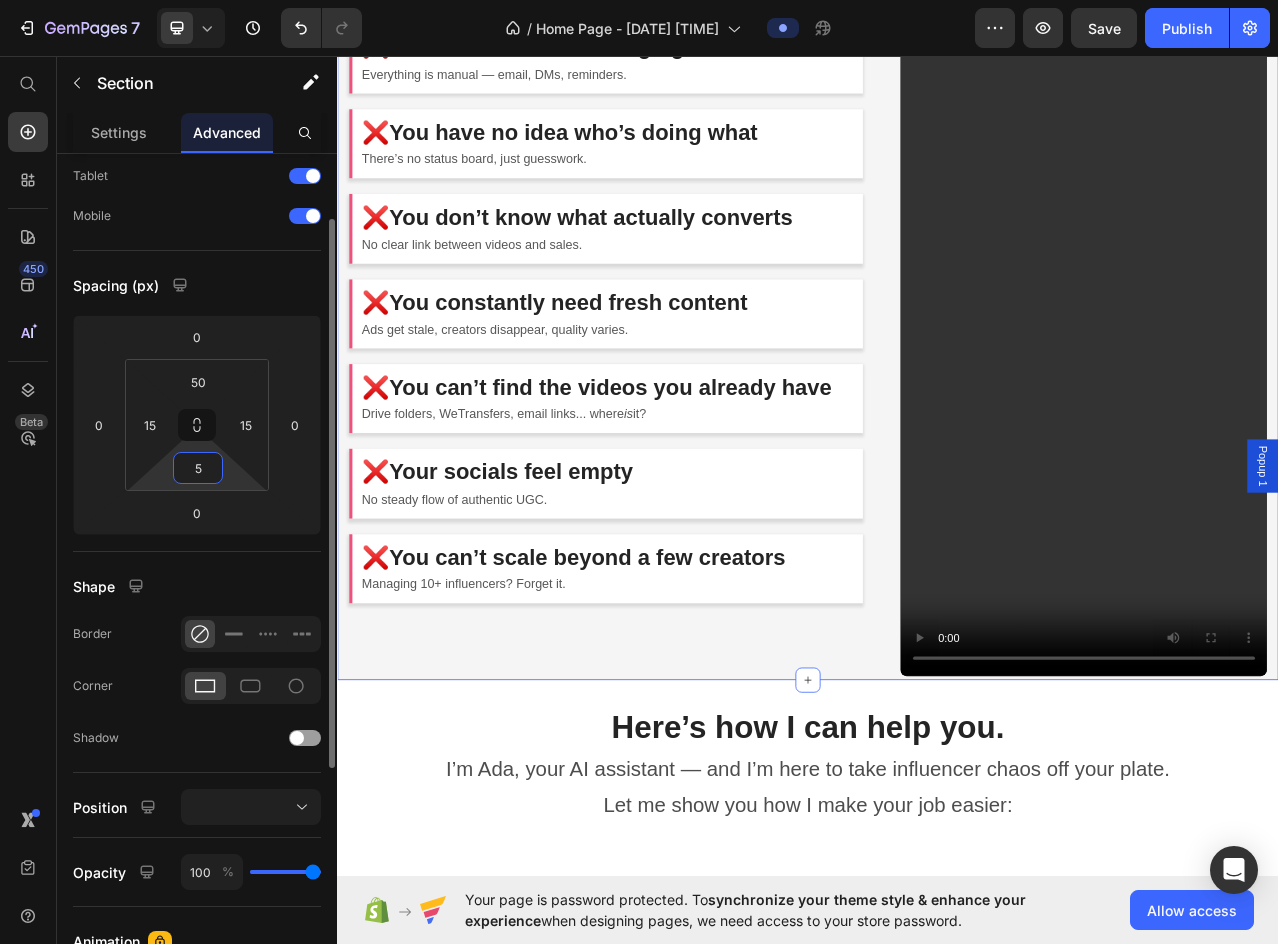 type on "50" 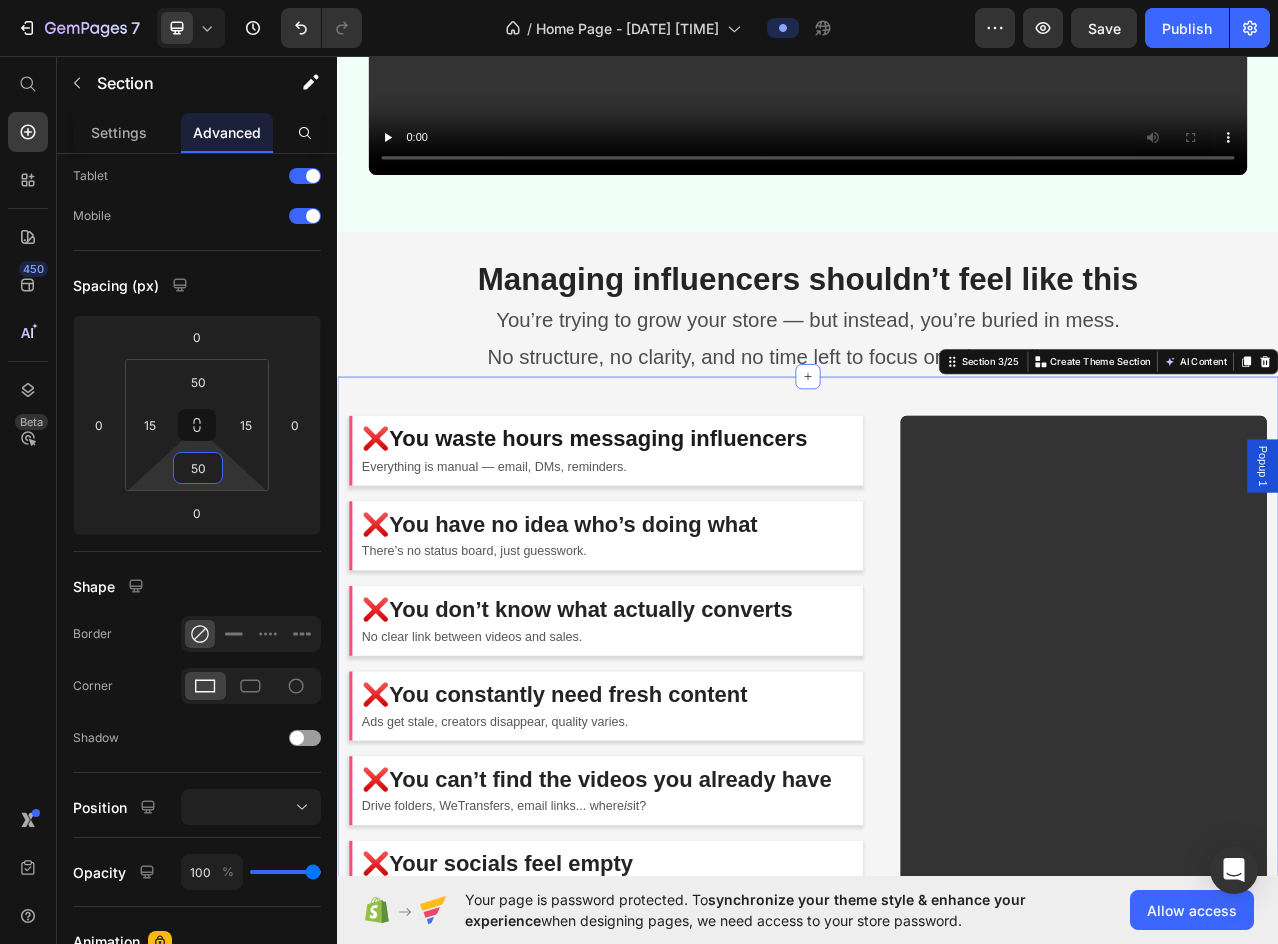 scroll, scrollTop: 700, scrollLeft: 0, axis: vertical 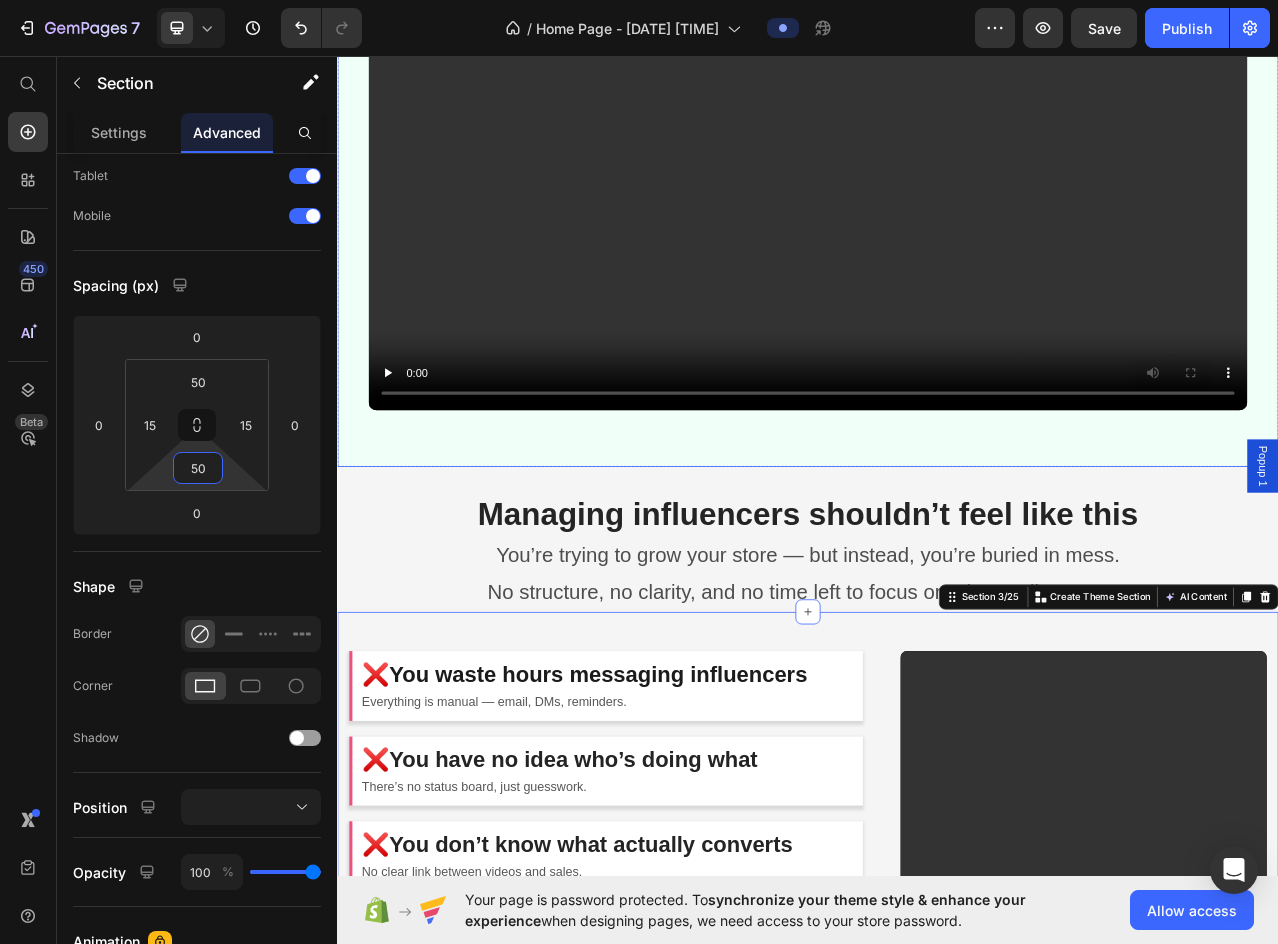 click on "Image Built for Shopify store owners Text block More videos. More sales. Less chaos. Heading Hi, I’m Ada — your AI assistant for managing influencers, campaigns, and sales in your Shopify store. I handle the chaos, so you can focus on growing your brand. Text block See how it works Button Row Video Row Image" at bounding box center (937, -15) 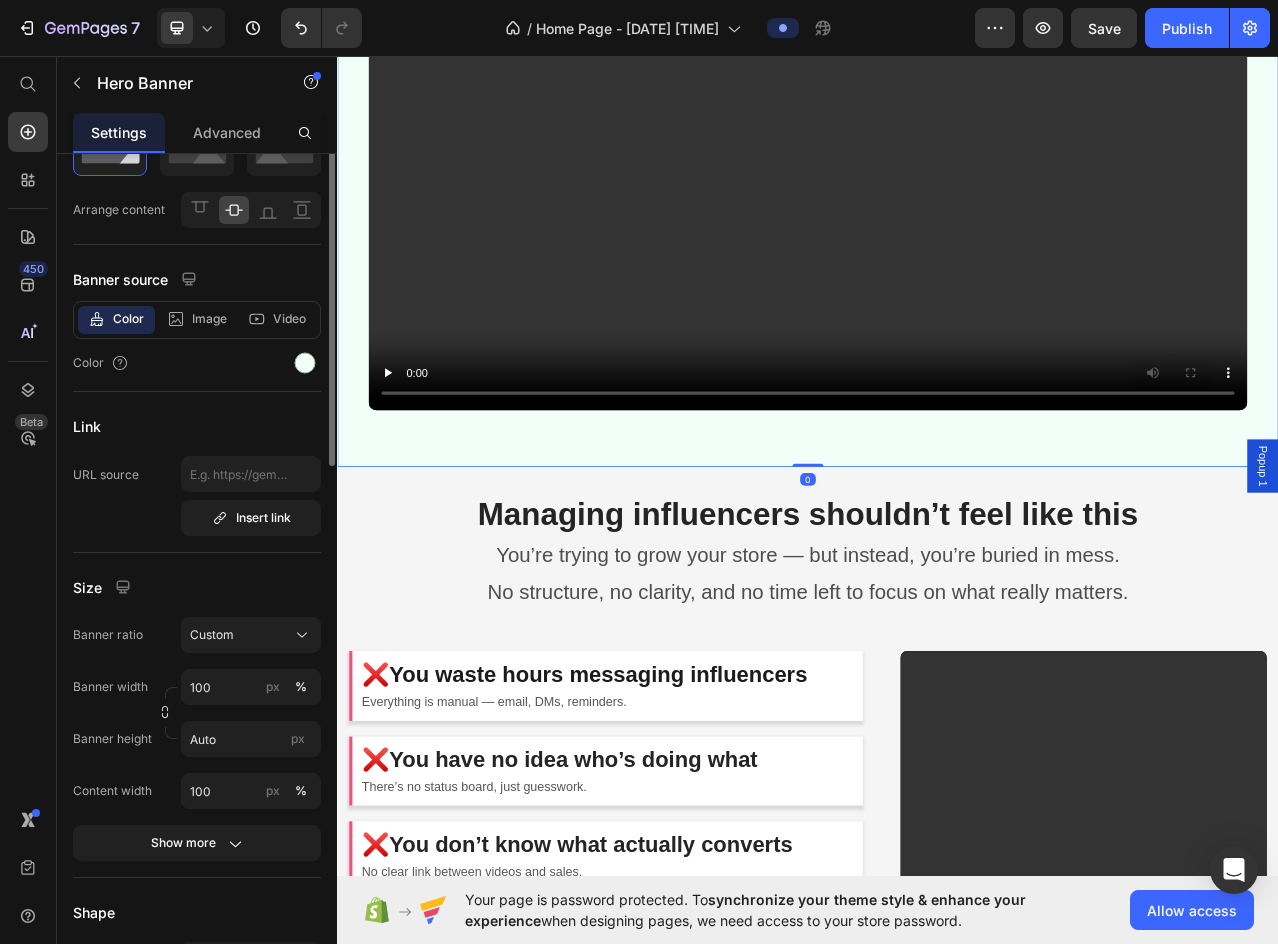 scroll, scrollTop: 0, scrollLeft: 0, axis: both 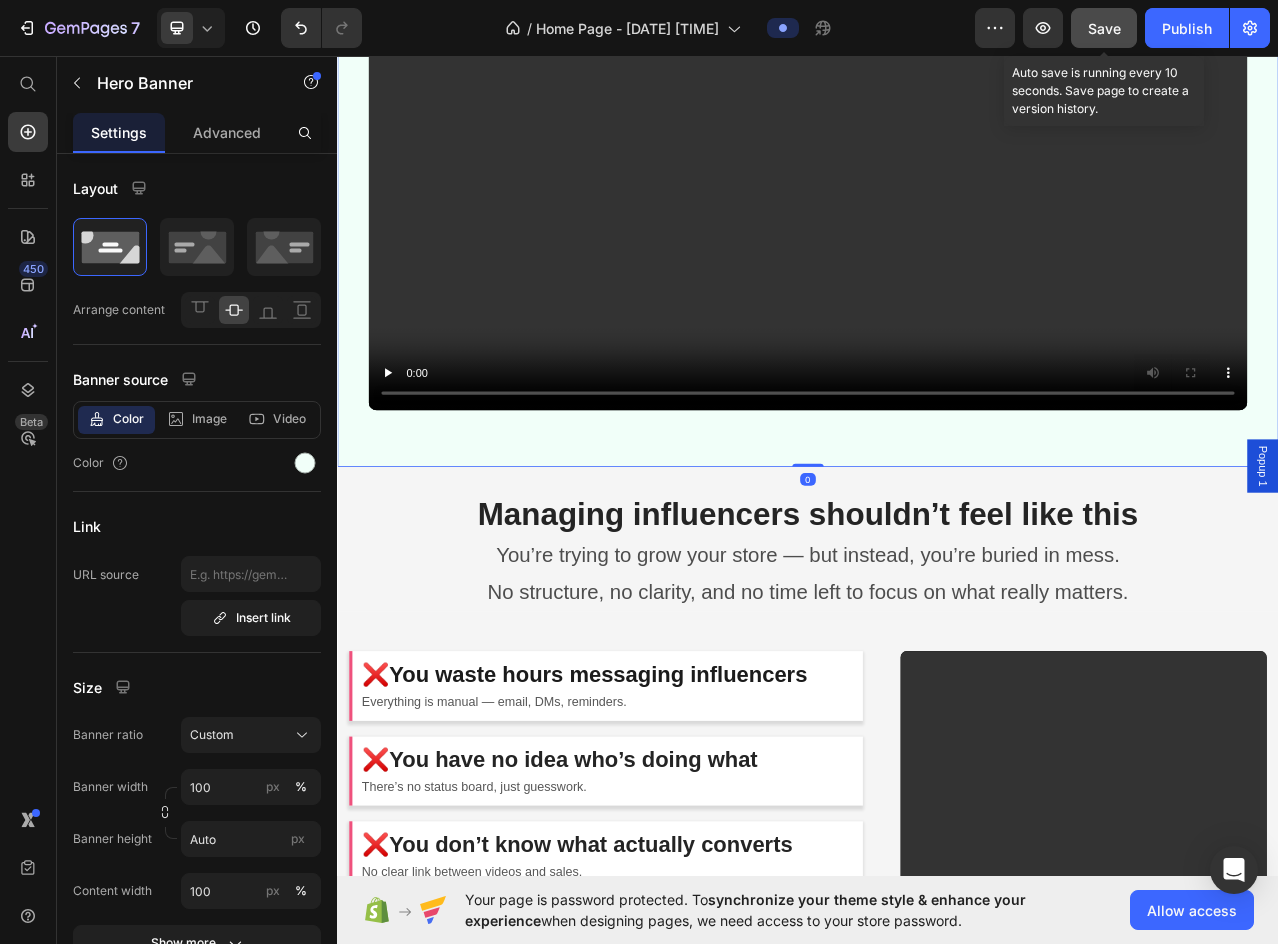 click on "Save" at bounding box center [1104, 28] 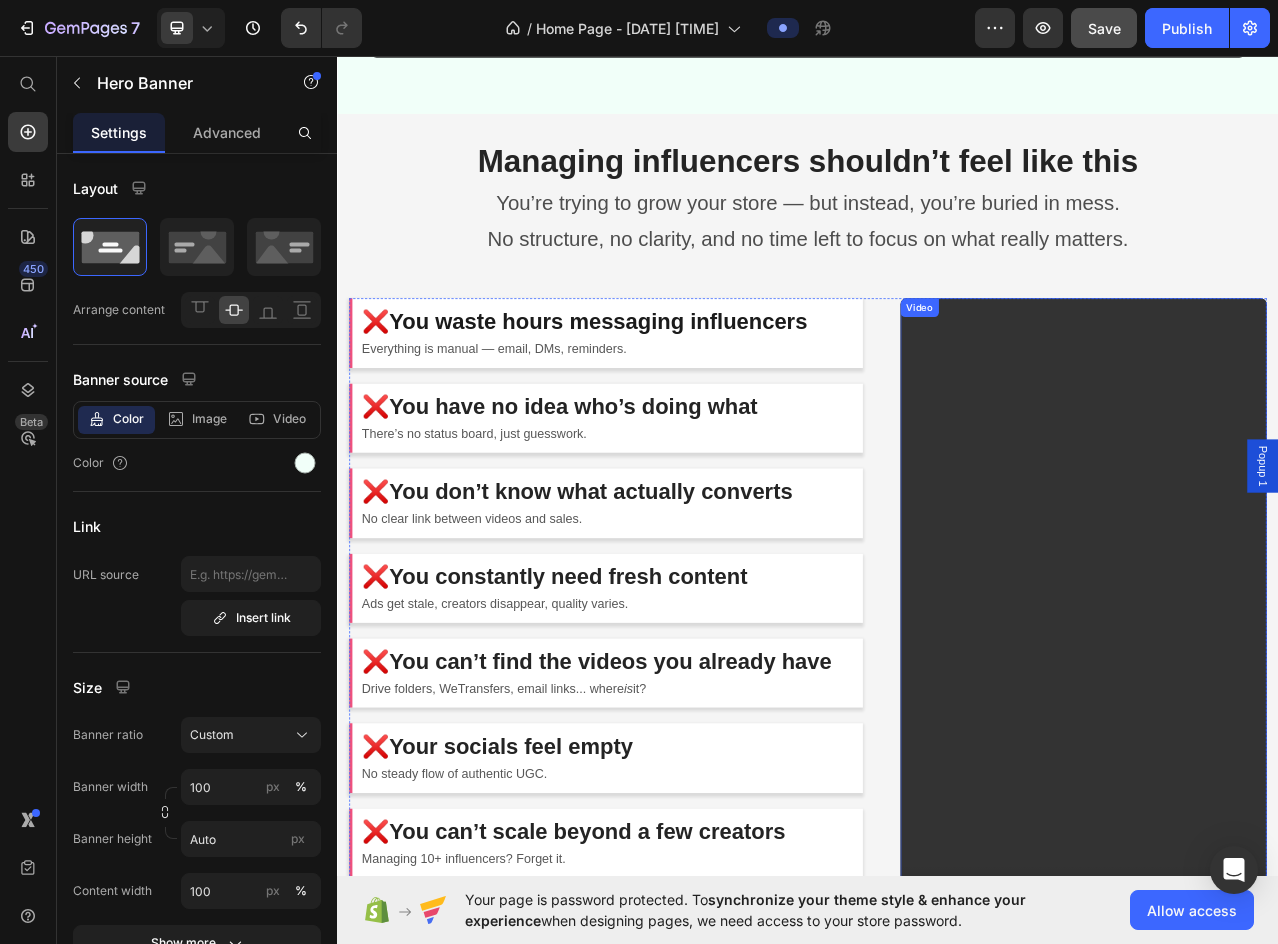 scroll, scrollTop: 1100, scrollLeft: 0, axis: vertical 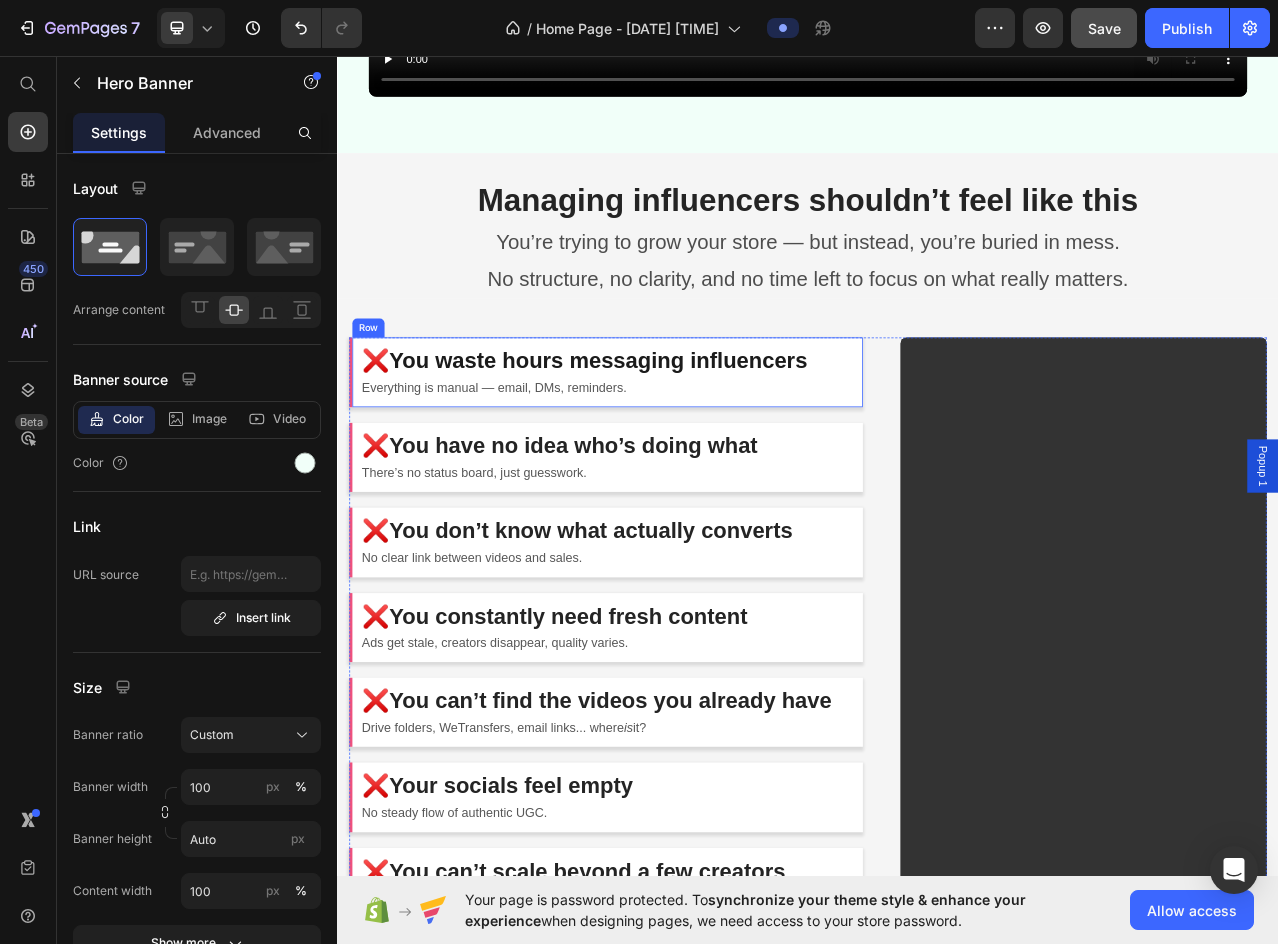 click on "❌You waste hours messaging influencers Heading Everything is manual — email, DMs, reminders. Text block Row" at bounding box center (679, 460) 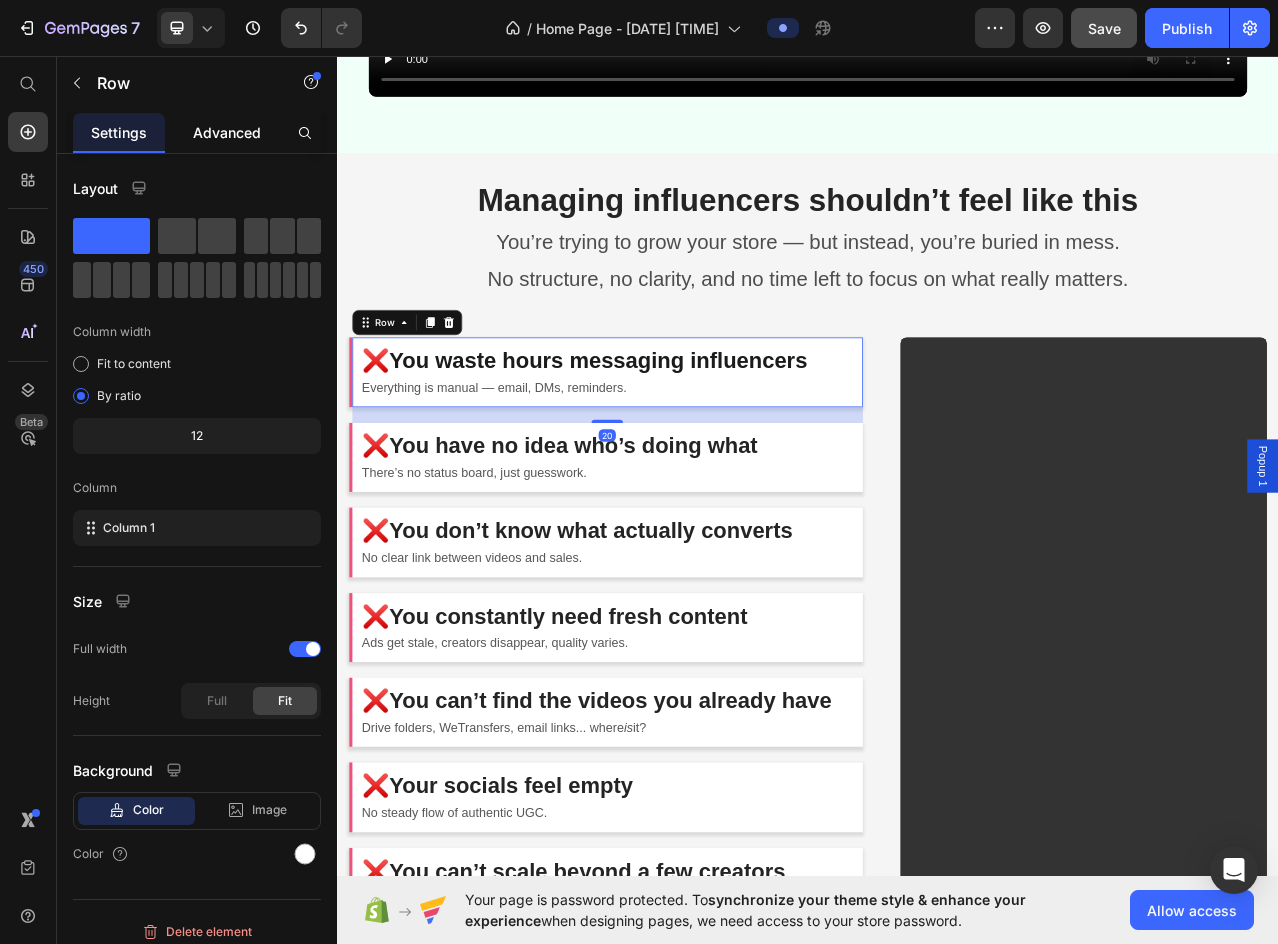 click on "Advanced" at bounding box center (227, 132) 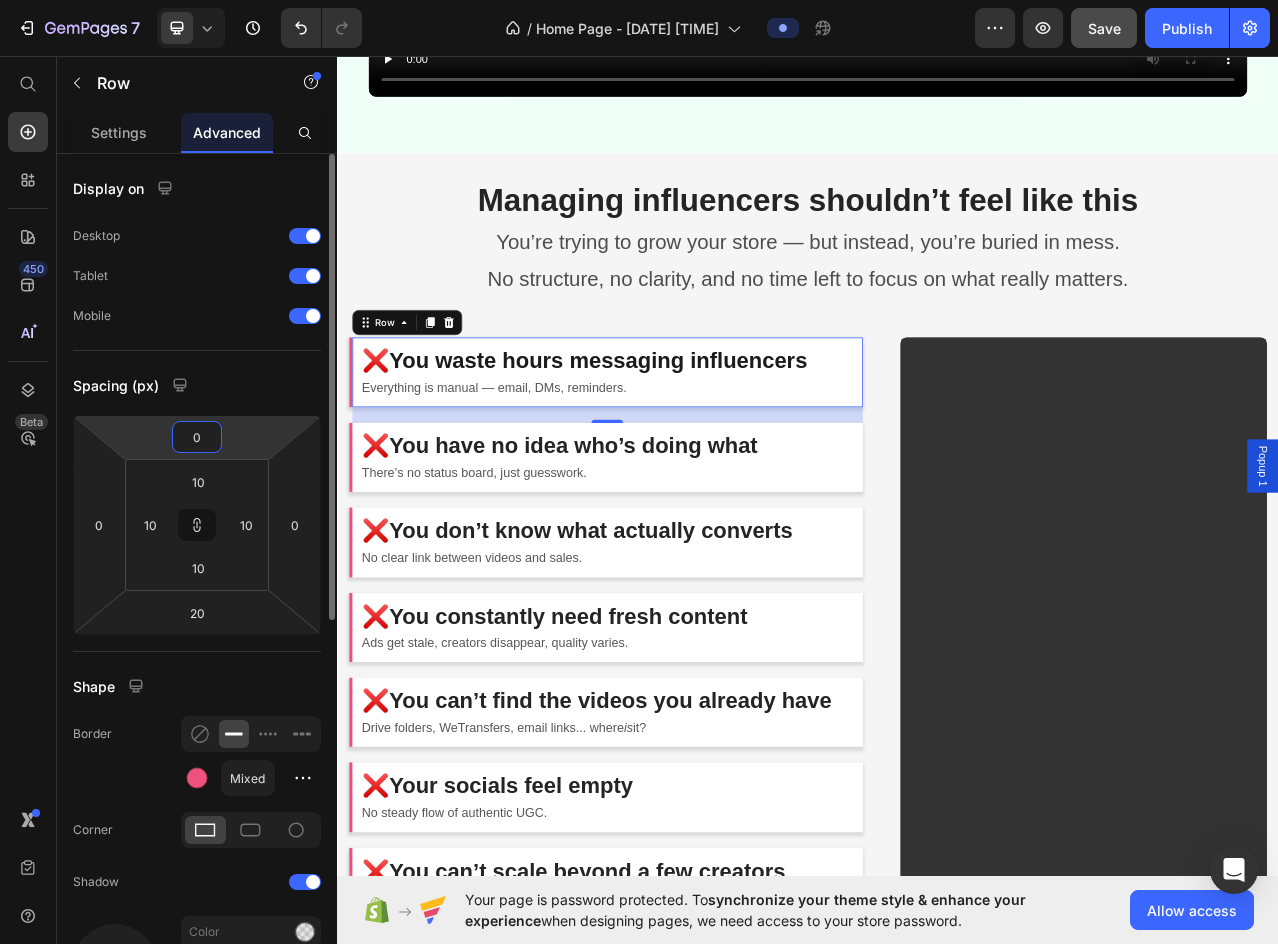click on "0" at bounding box center (197, 437) 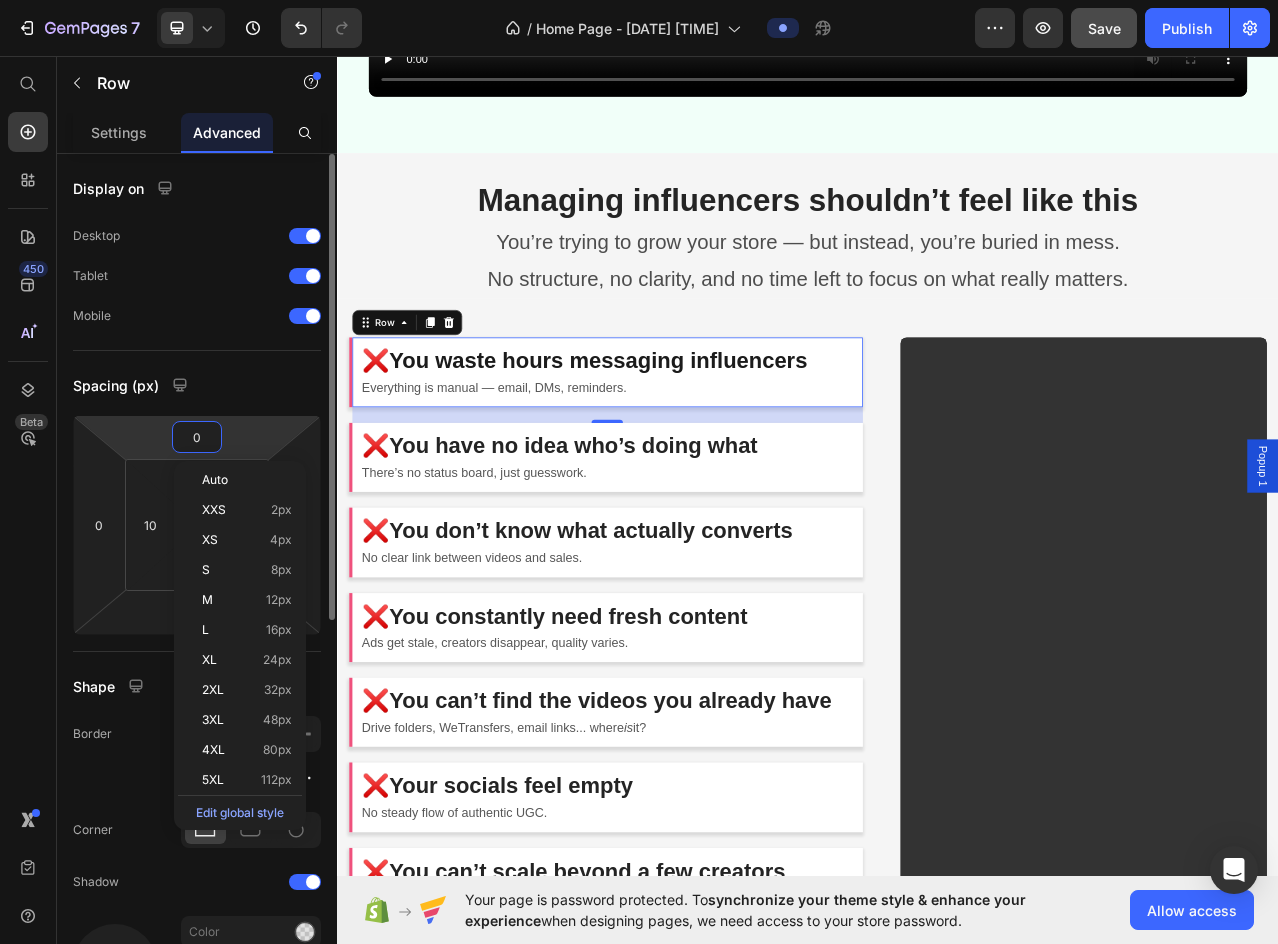 type on "3" 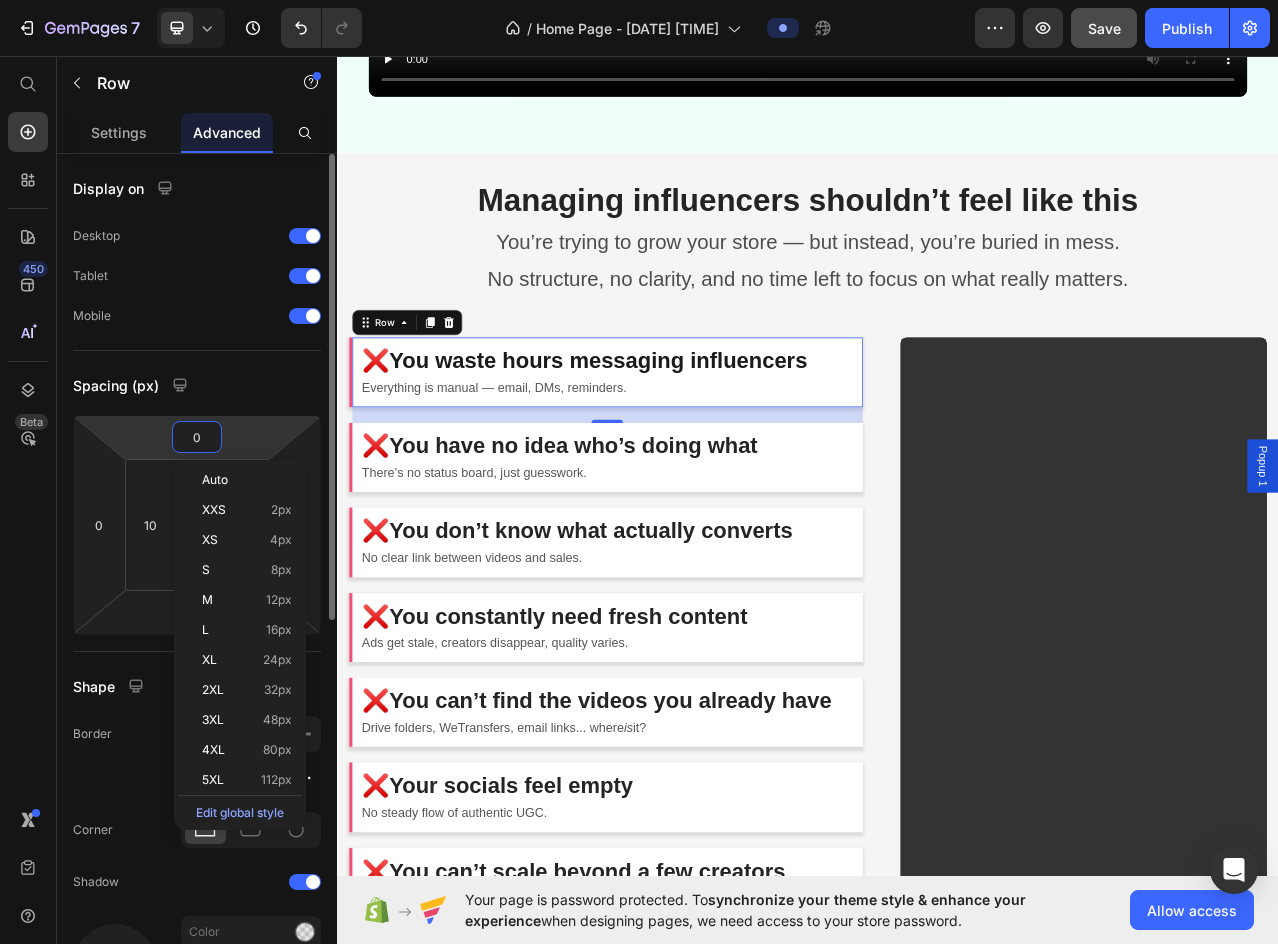 type on "3" 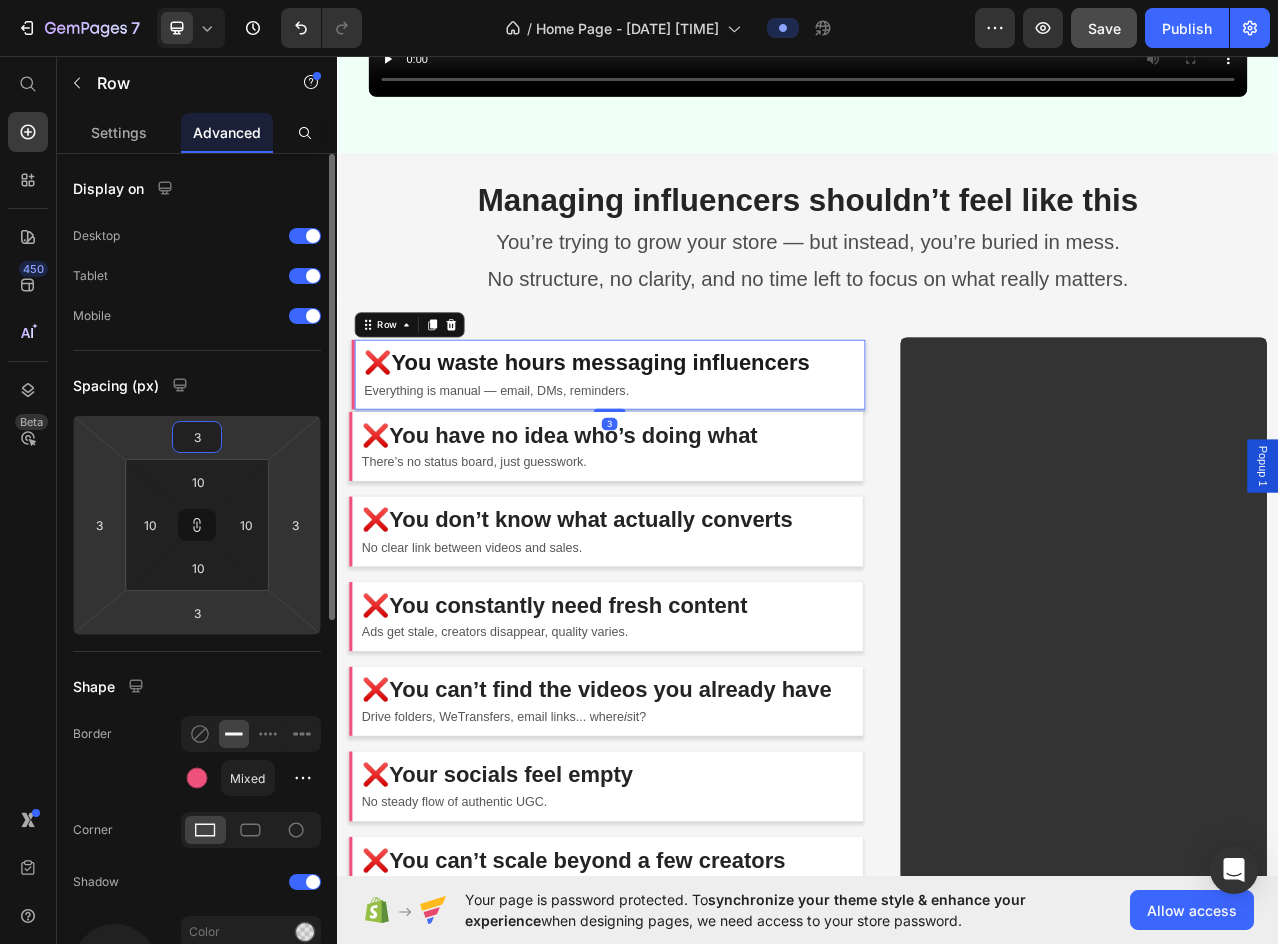 type on "30" 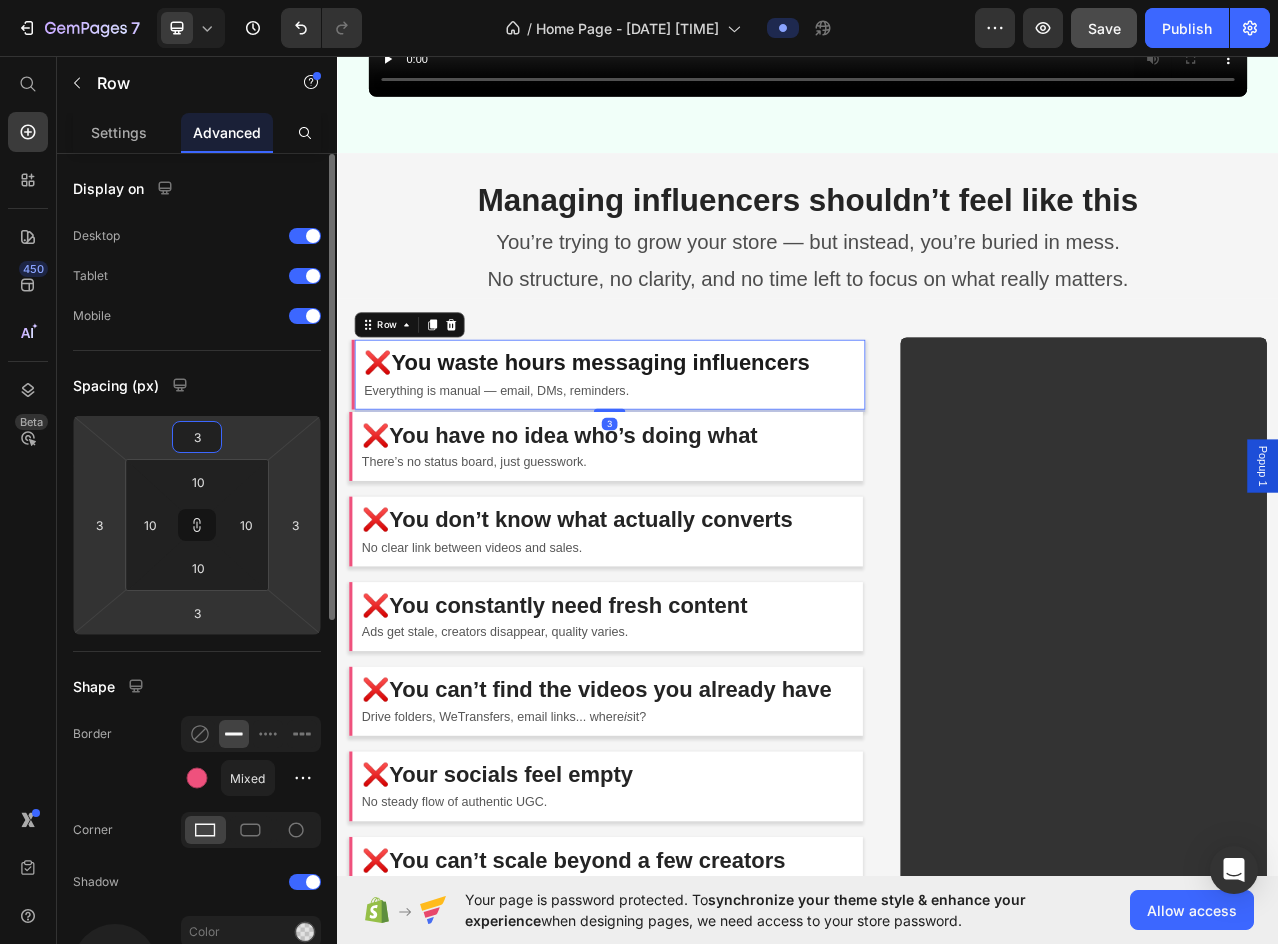 type on "30" 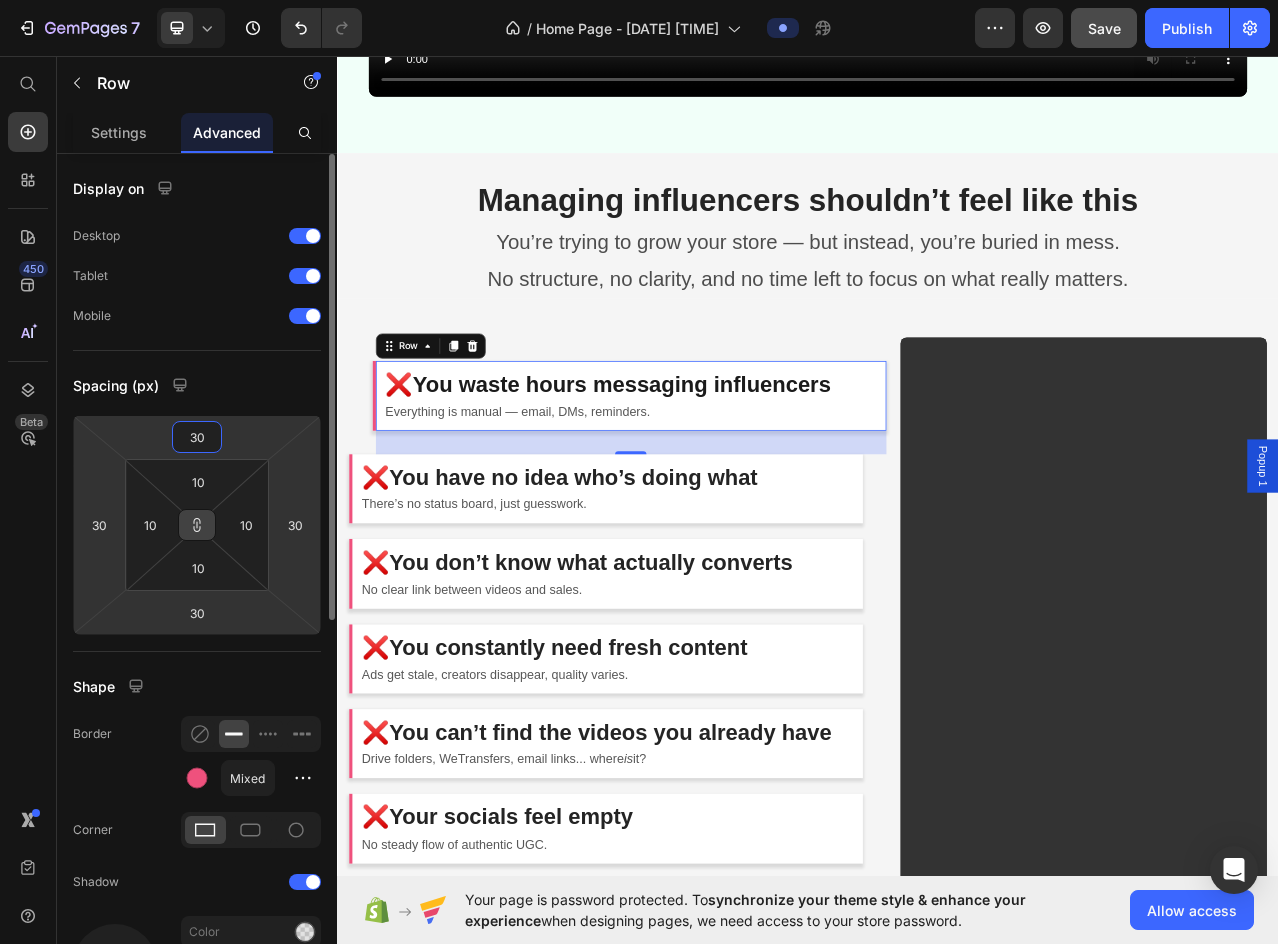 click 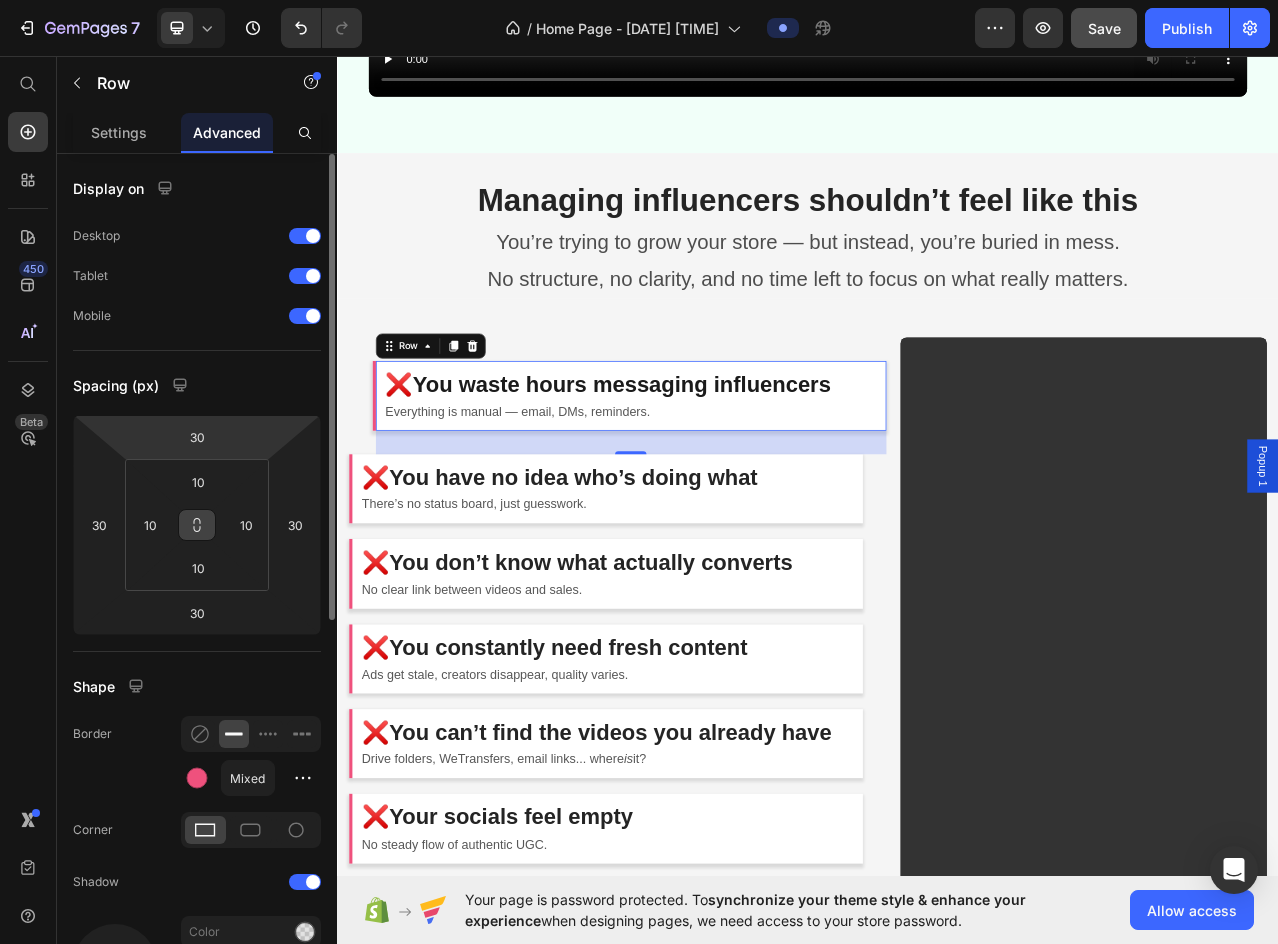 click 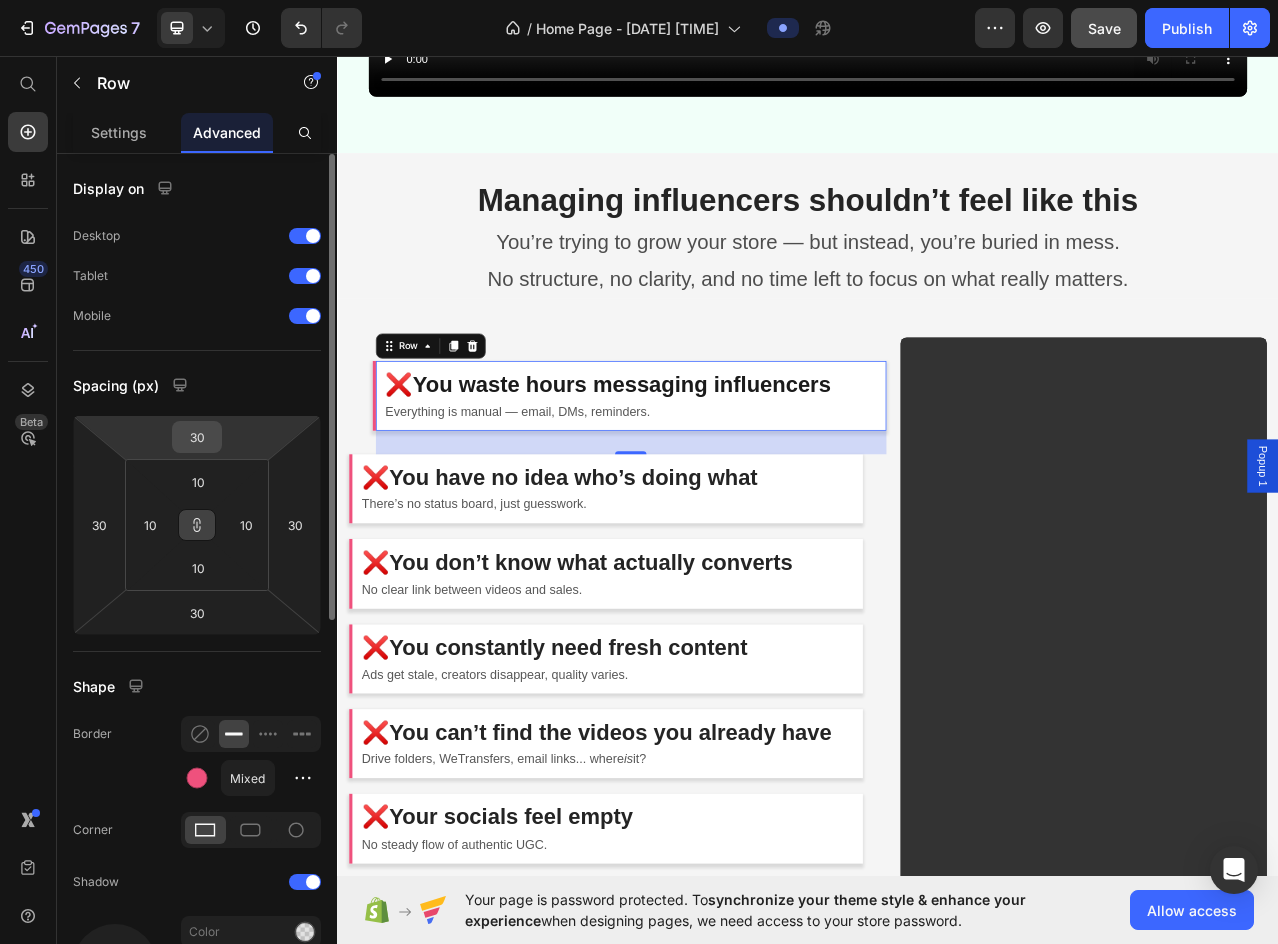click on "30" at bounding box center [197, 437] 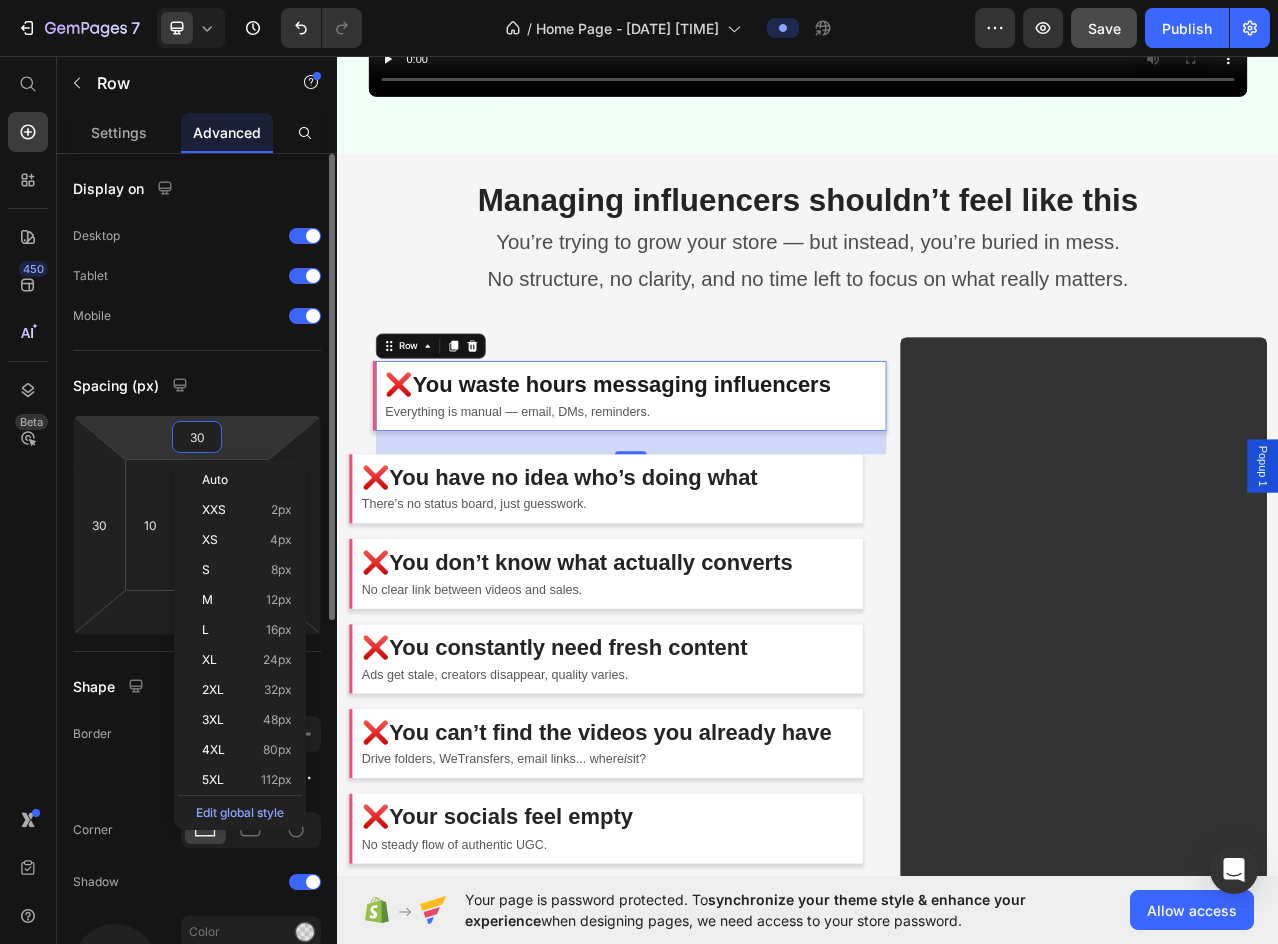 type on "300" 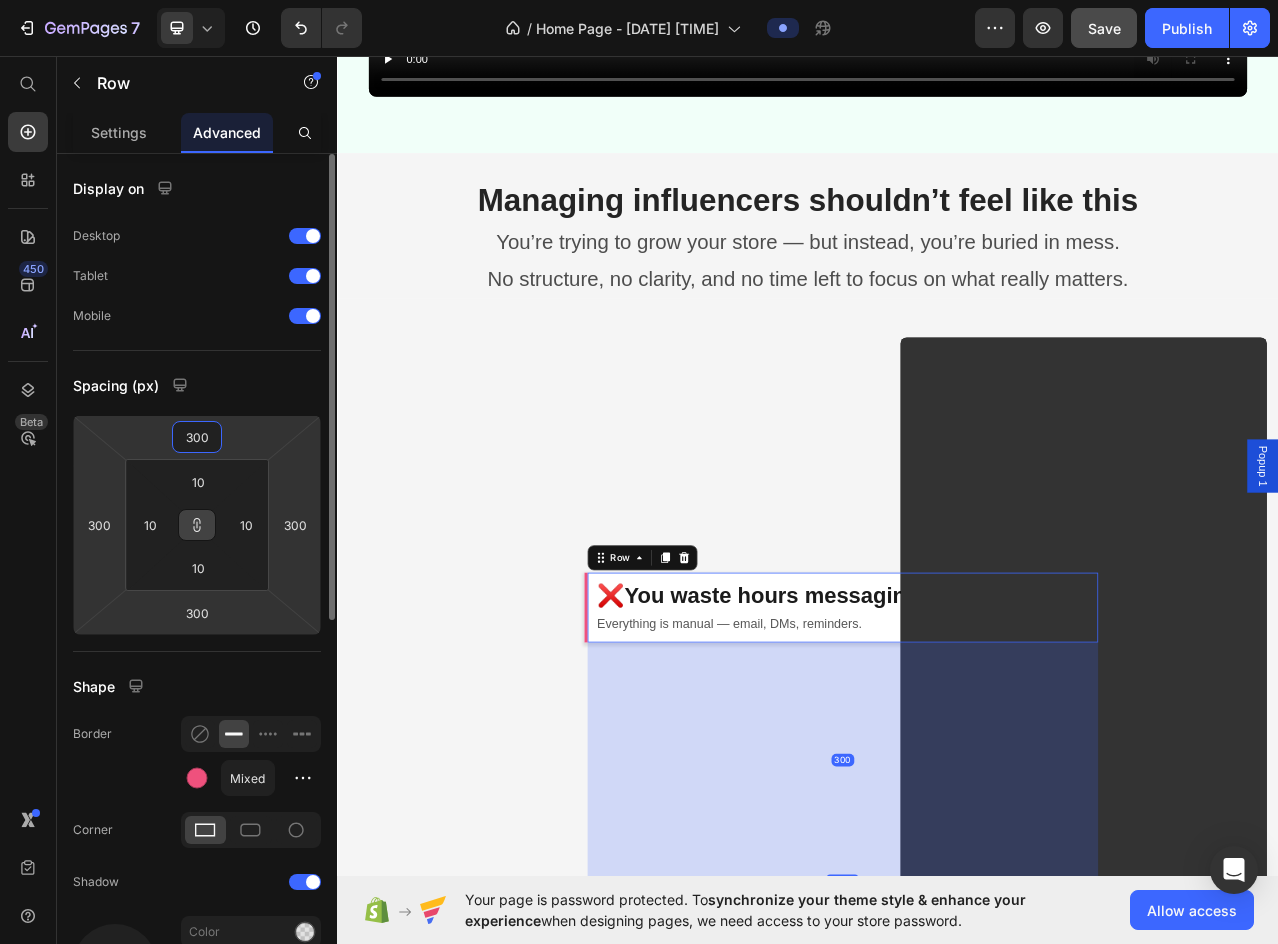 type on "30" 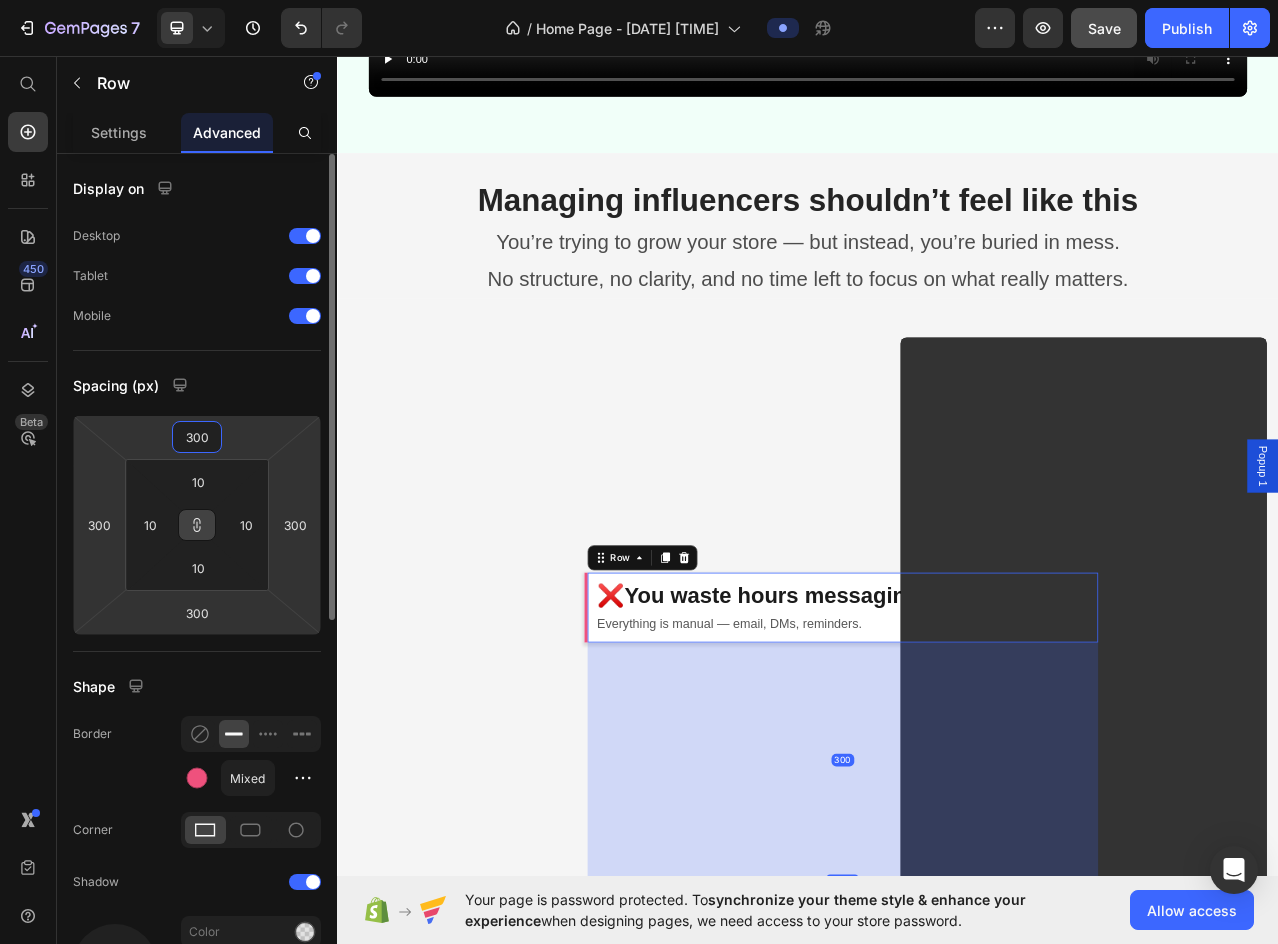 type on "30" 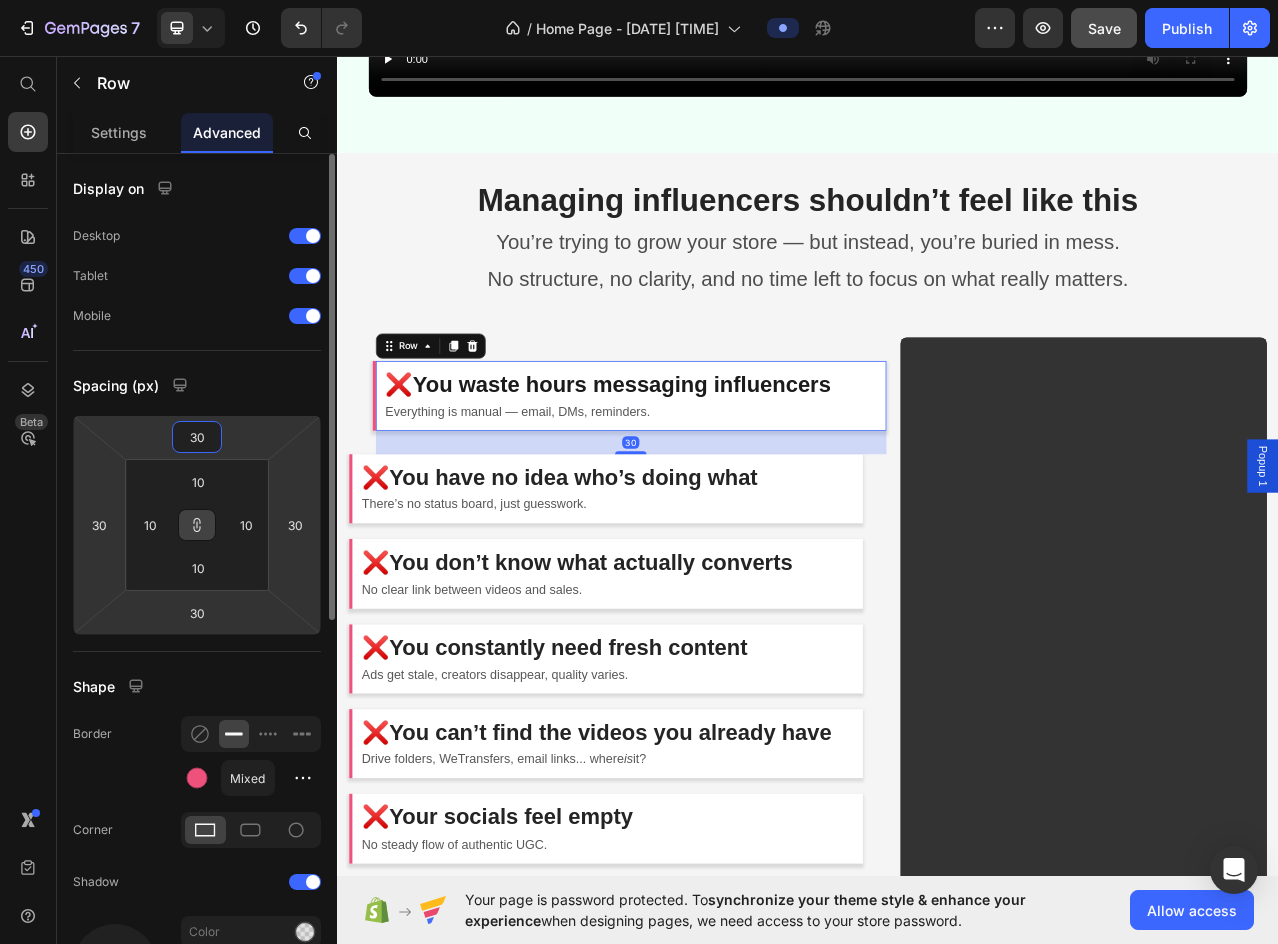 type on "0" 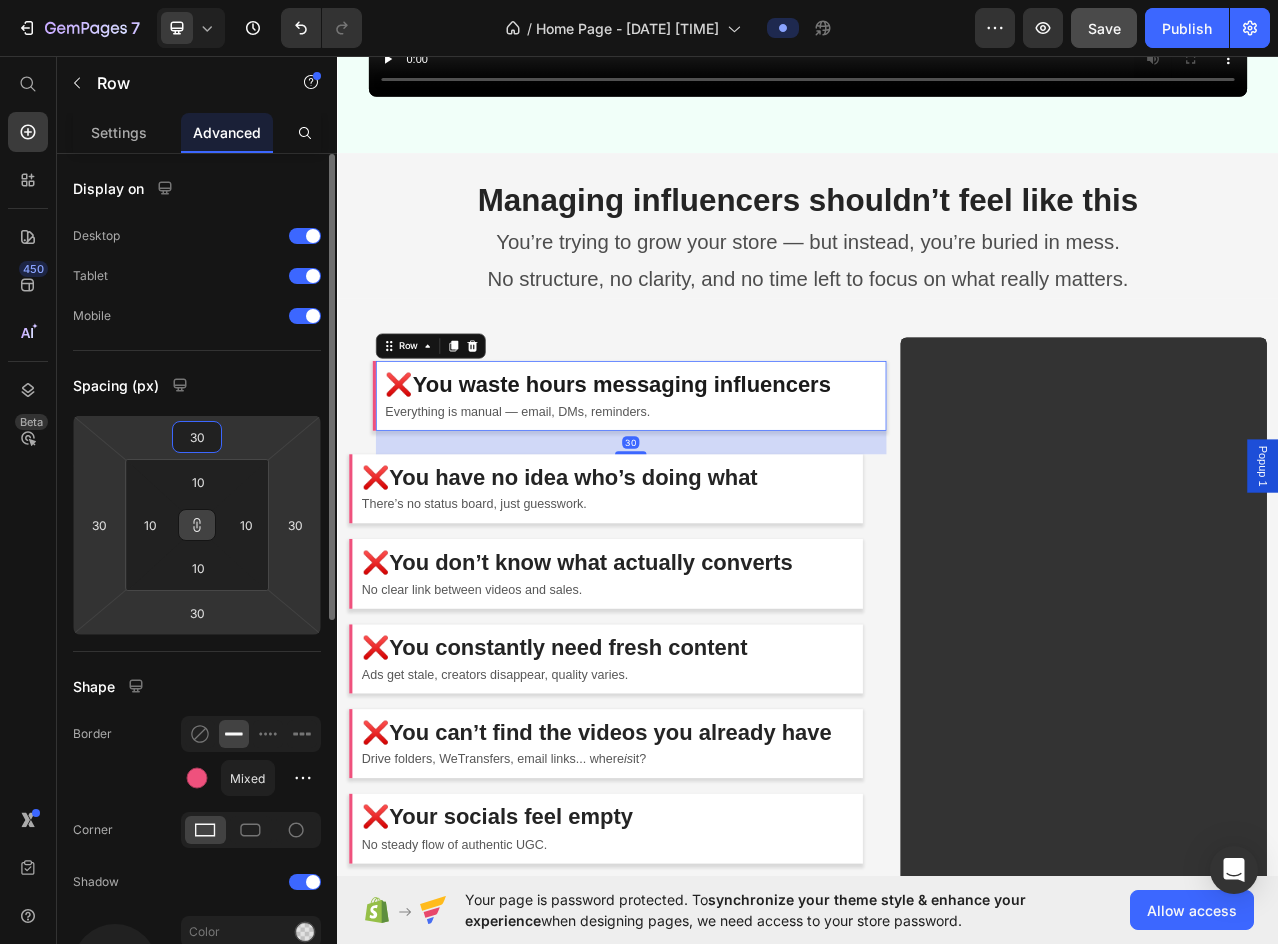 type on "0" 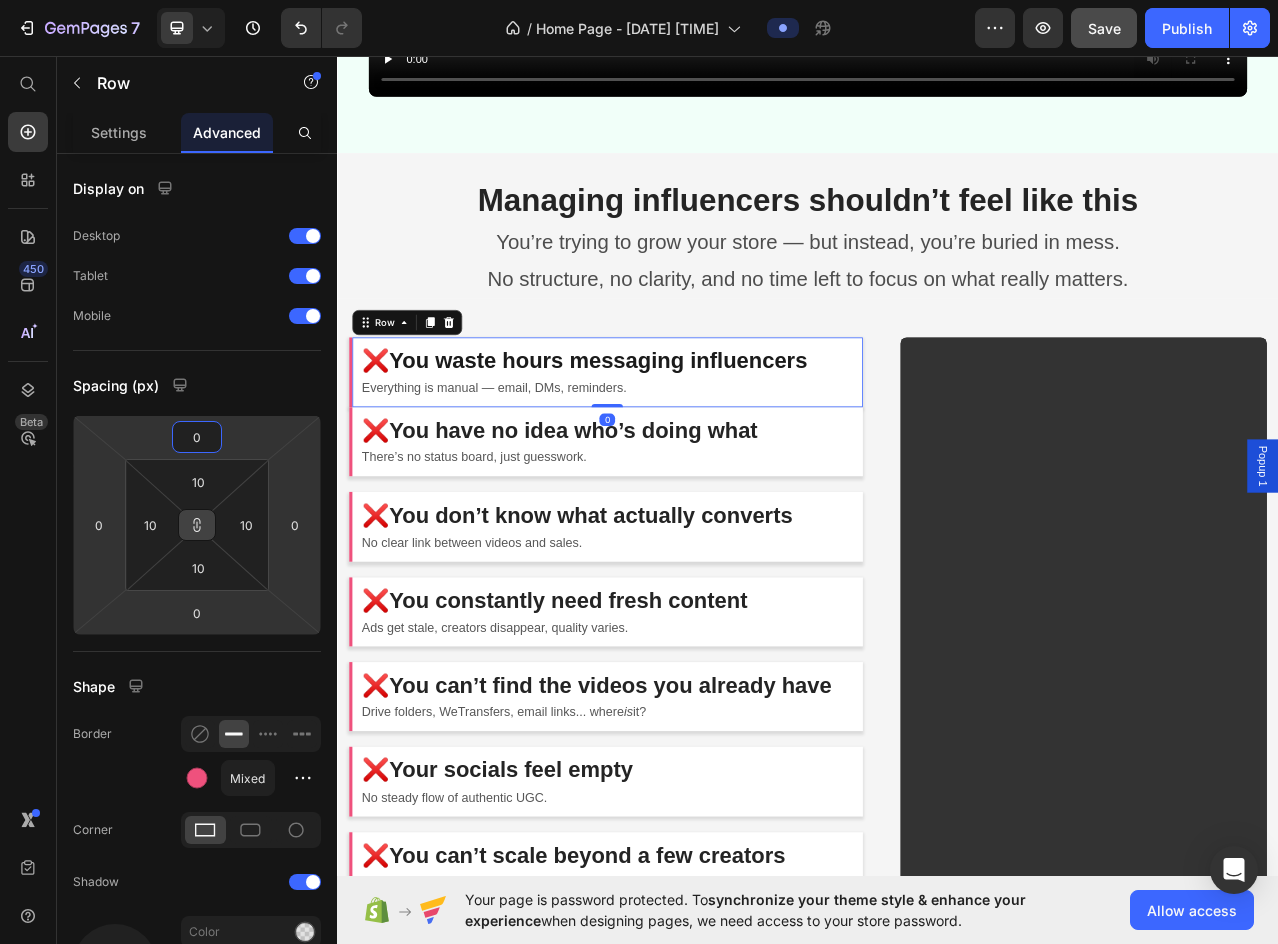 click 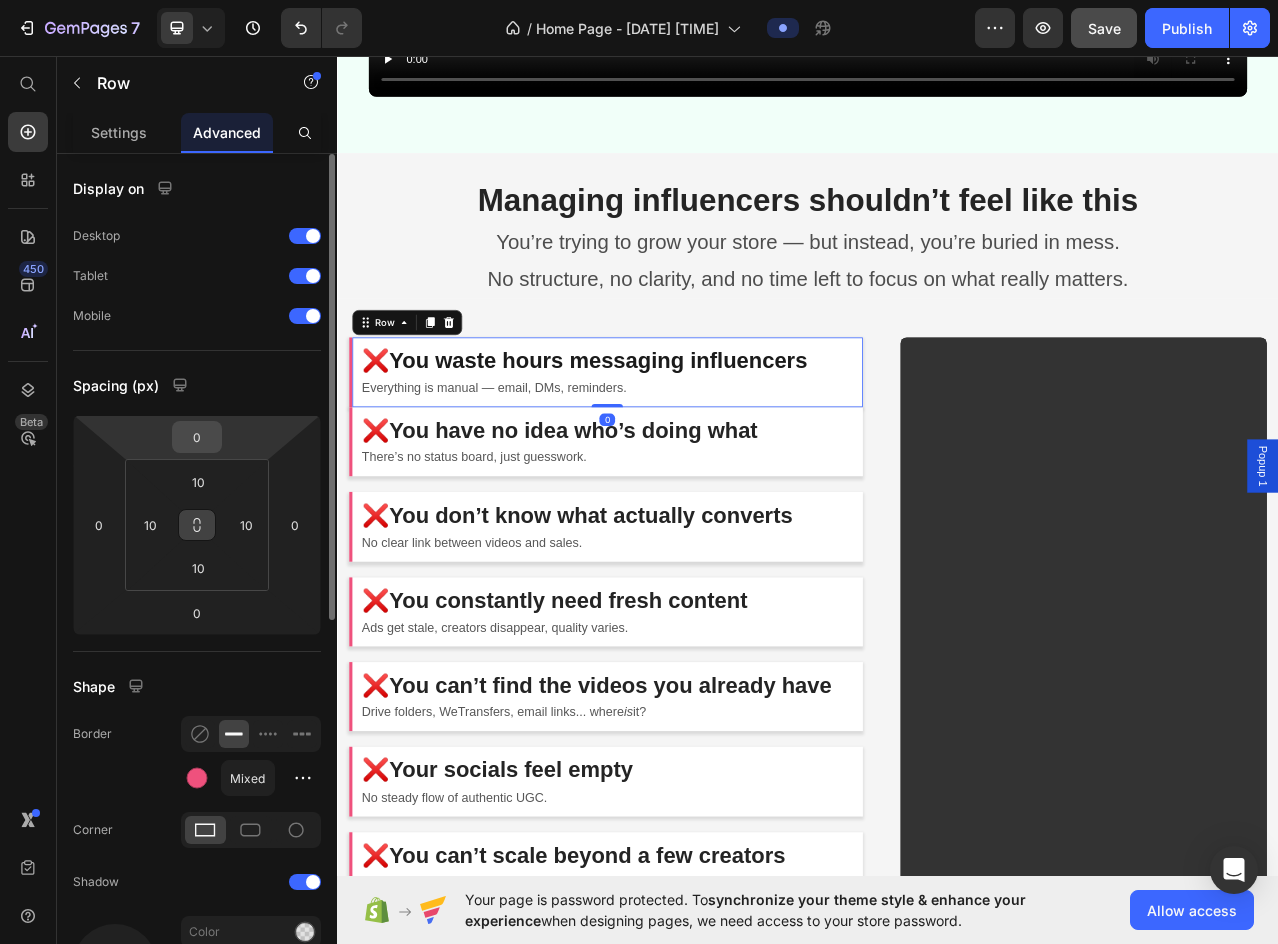 click on "0" at bounding box center [197, 437] 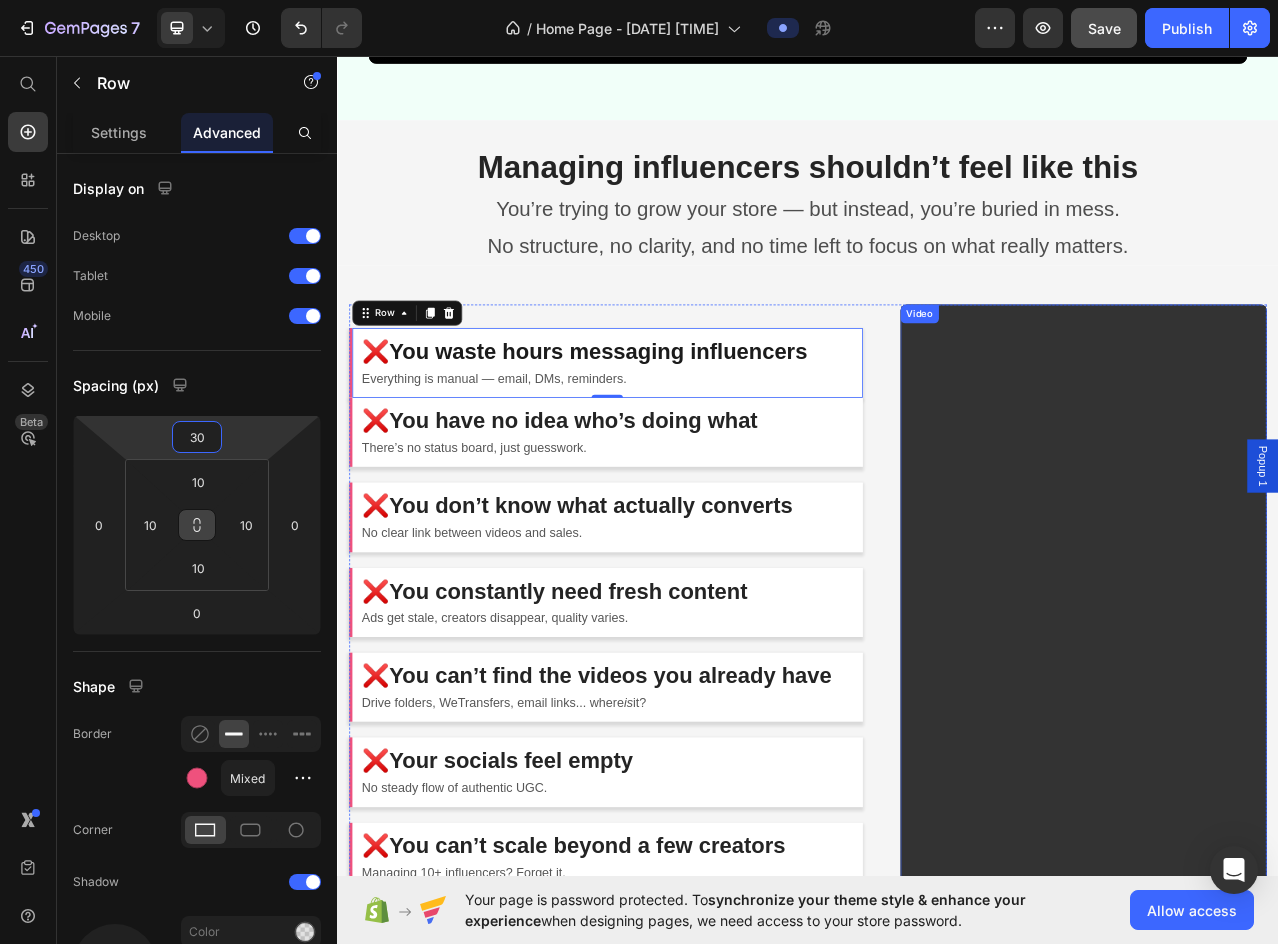 scroll, scrollTop: 1100, scrollLeft: 0, axis: vertical 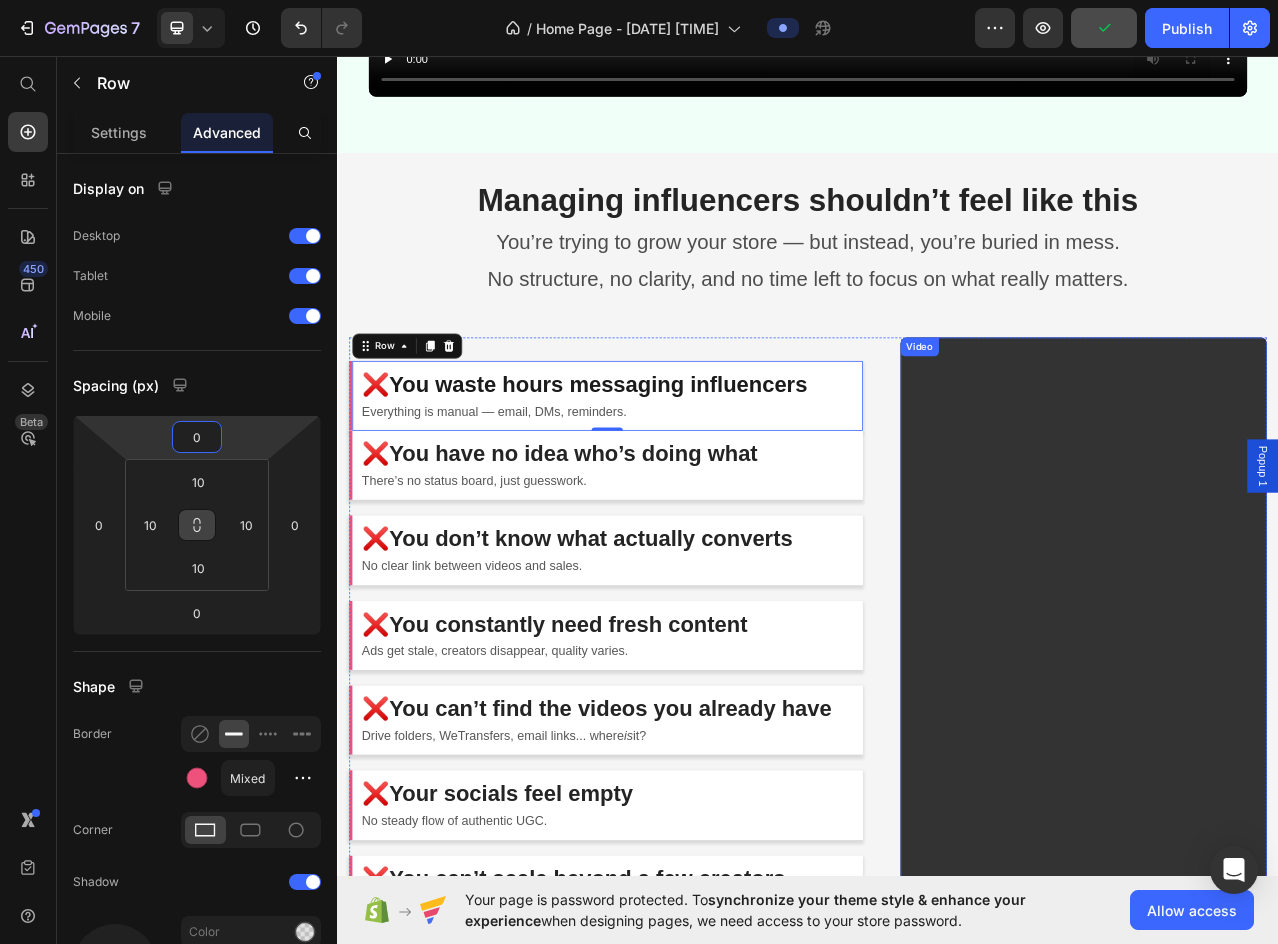 type on "40" 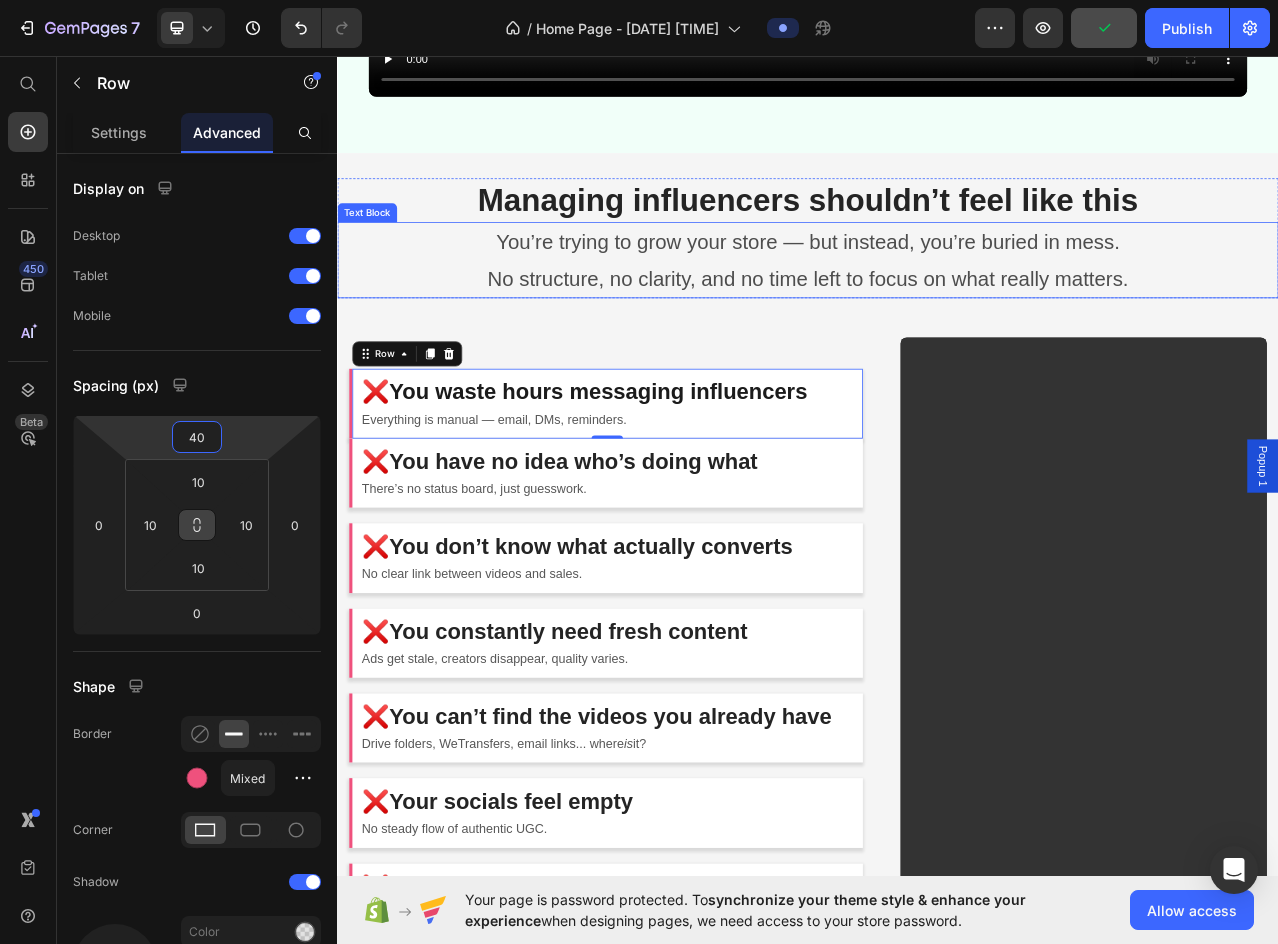 click on "You’re trying to grow your store — but instead, you’re buried in mess. No structure, no clarity, and no time left to focus on what really matters." at bounding box center [937, 318] 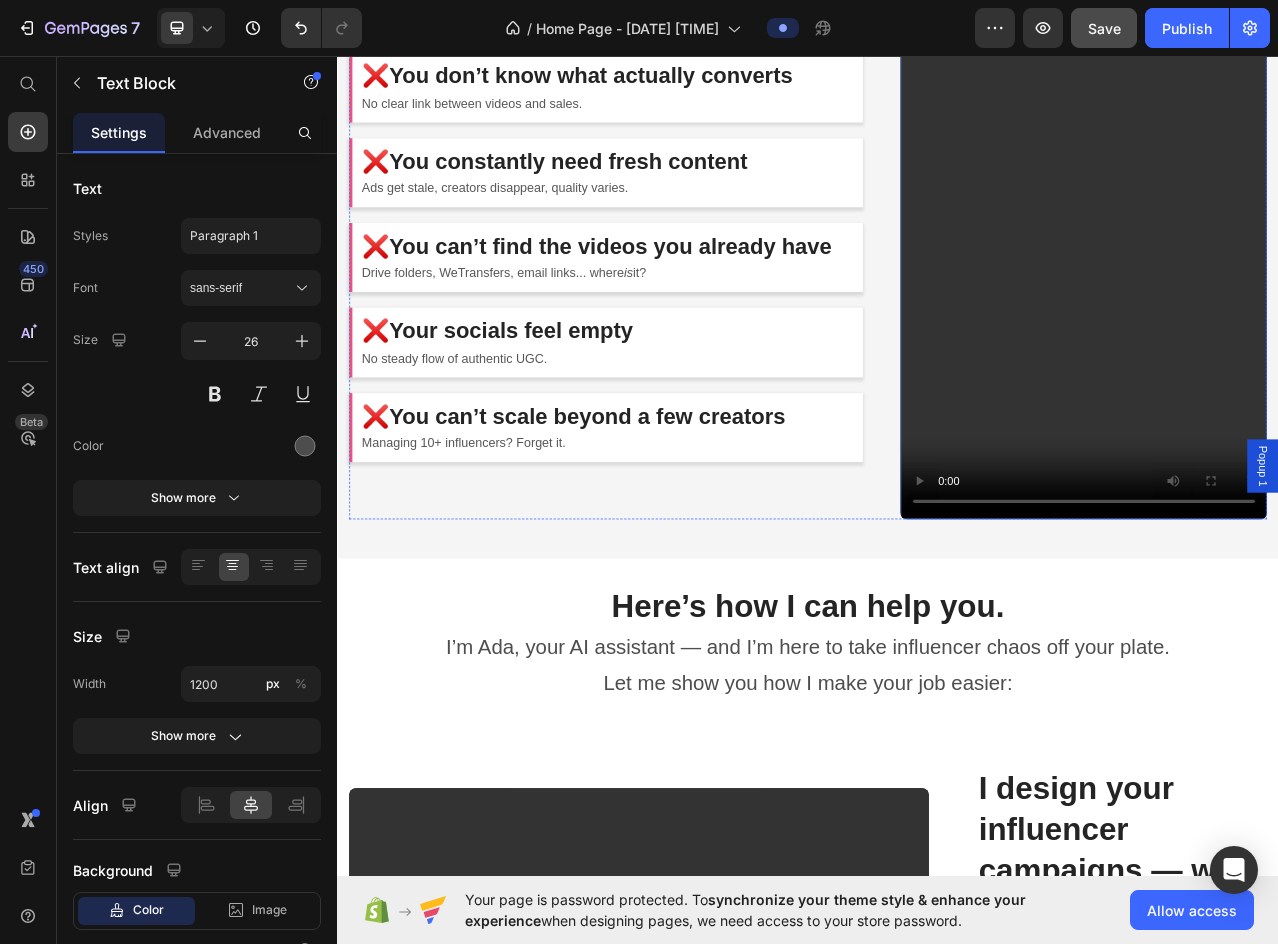scroll, scrollTop: 2000, scrollLeft: 0, axis: vertical 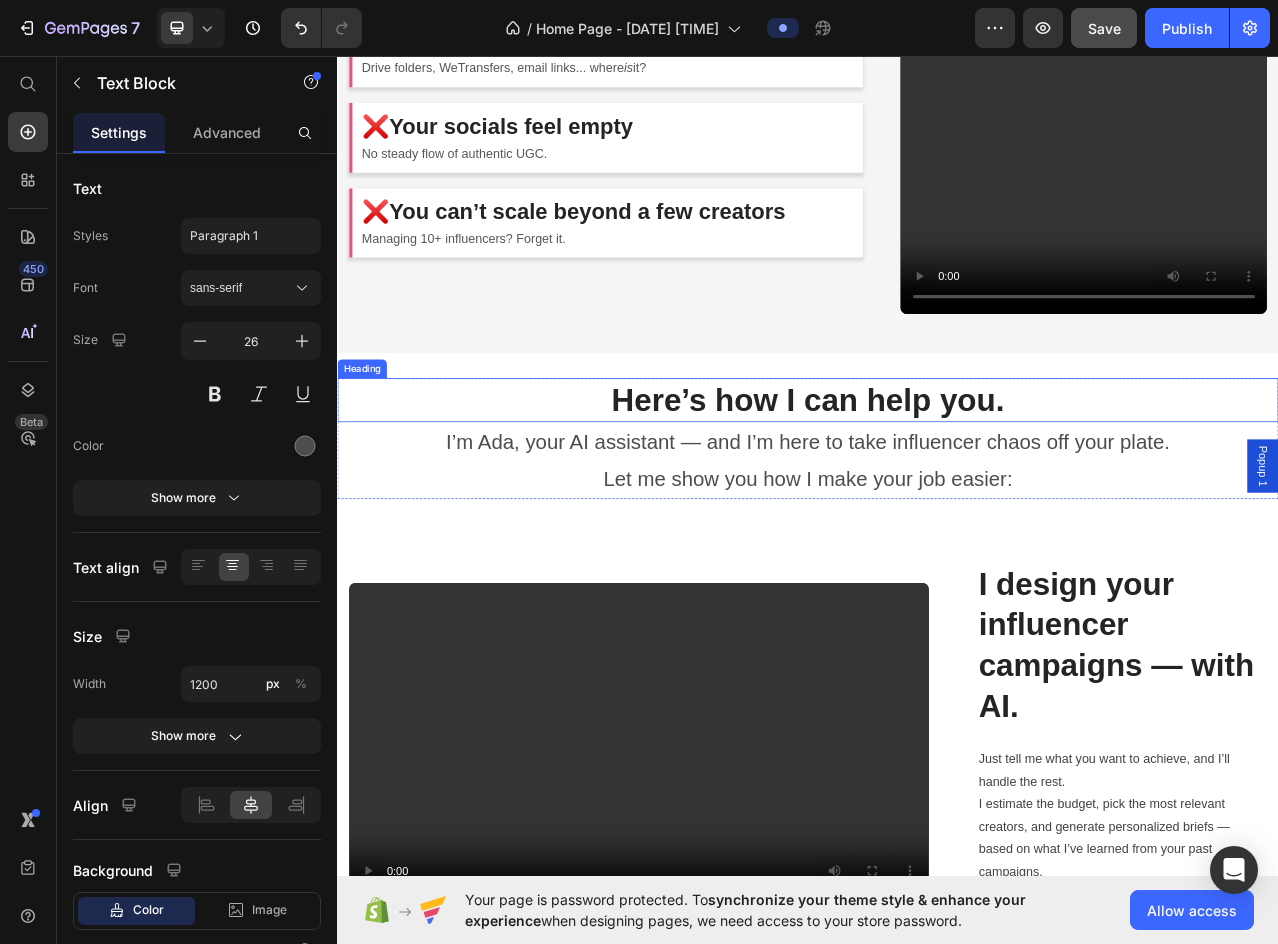 click on "Here’s how I can help you." at bounding box center (937, 496) 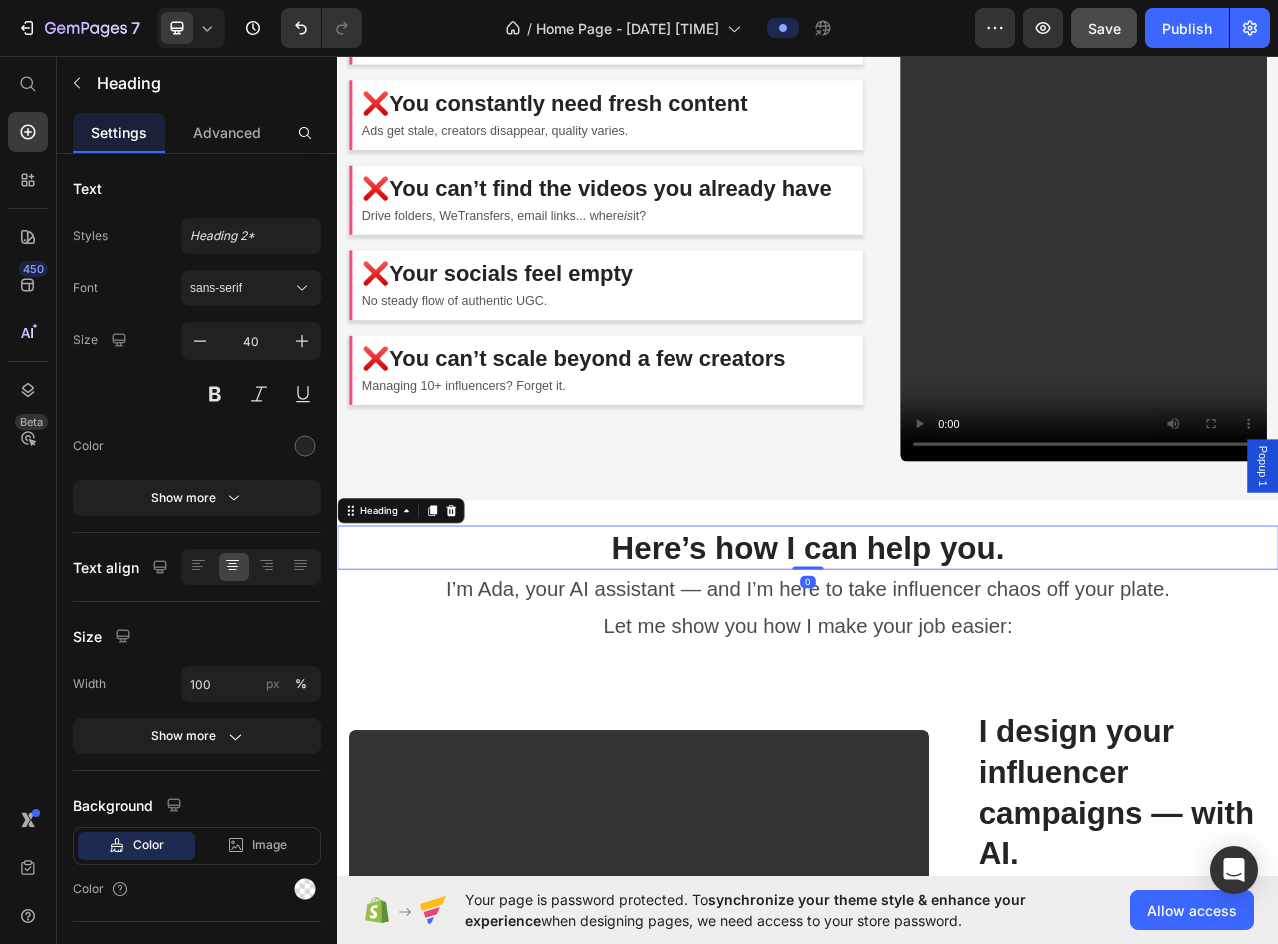 scroll, scrollTop: 1600, scrollLeft: 0, axis: vertical 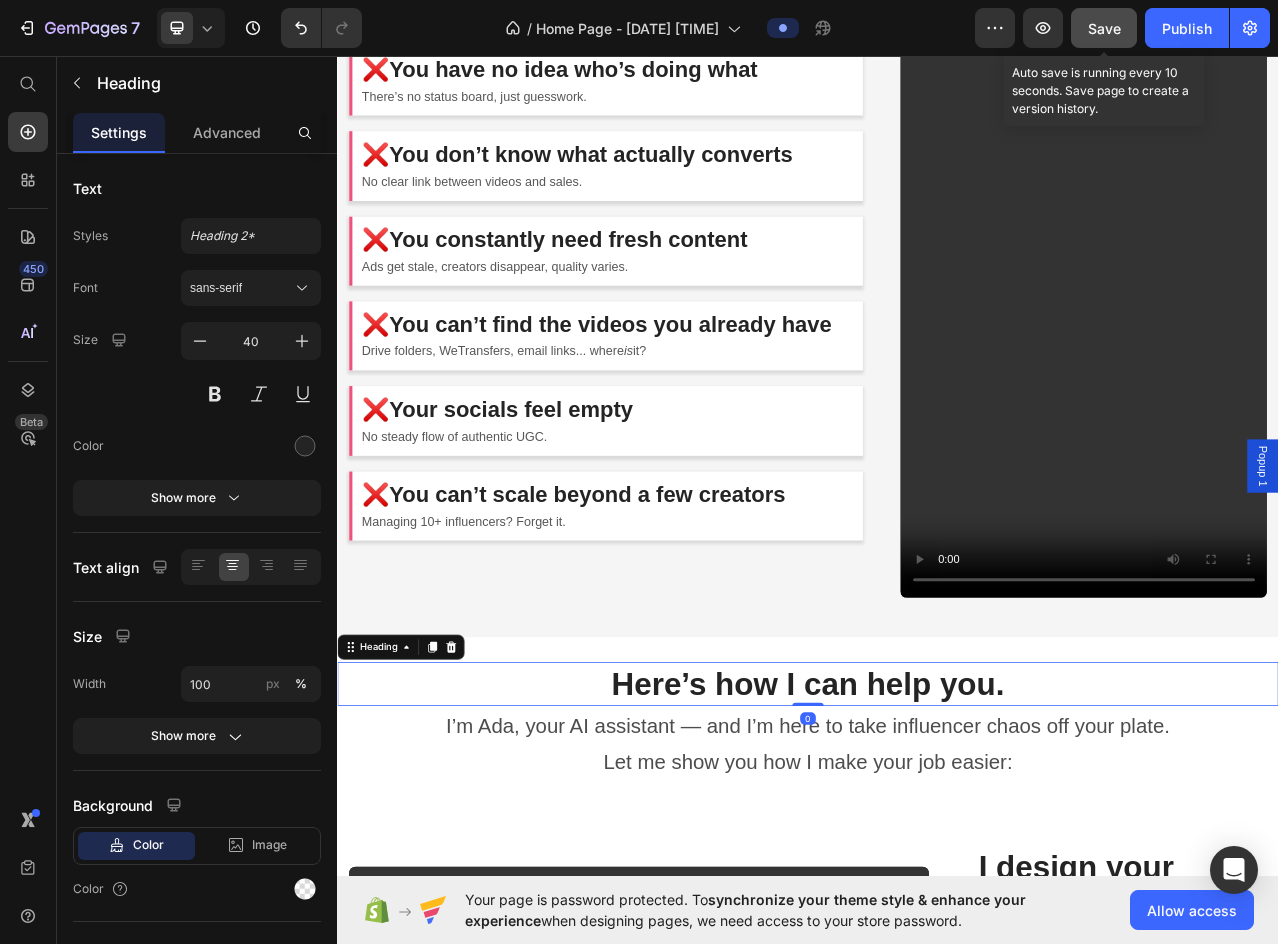click on "Save" 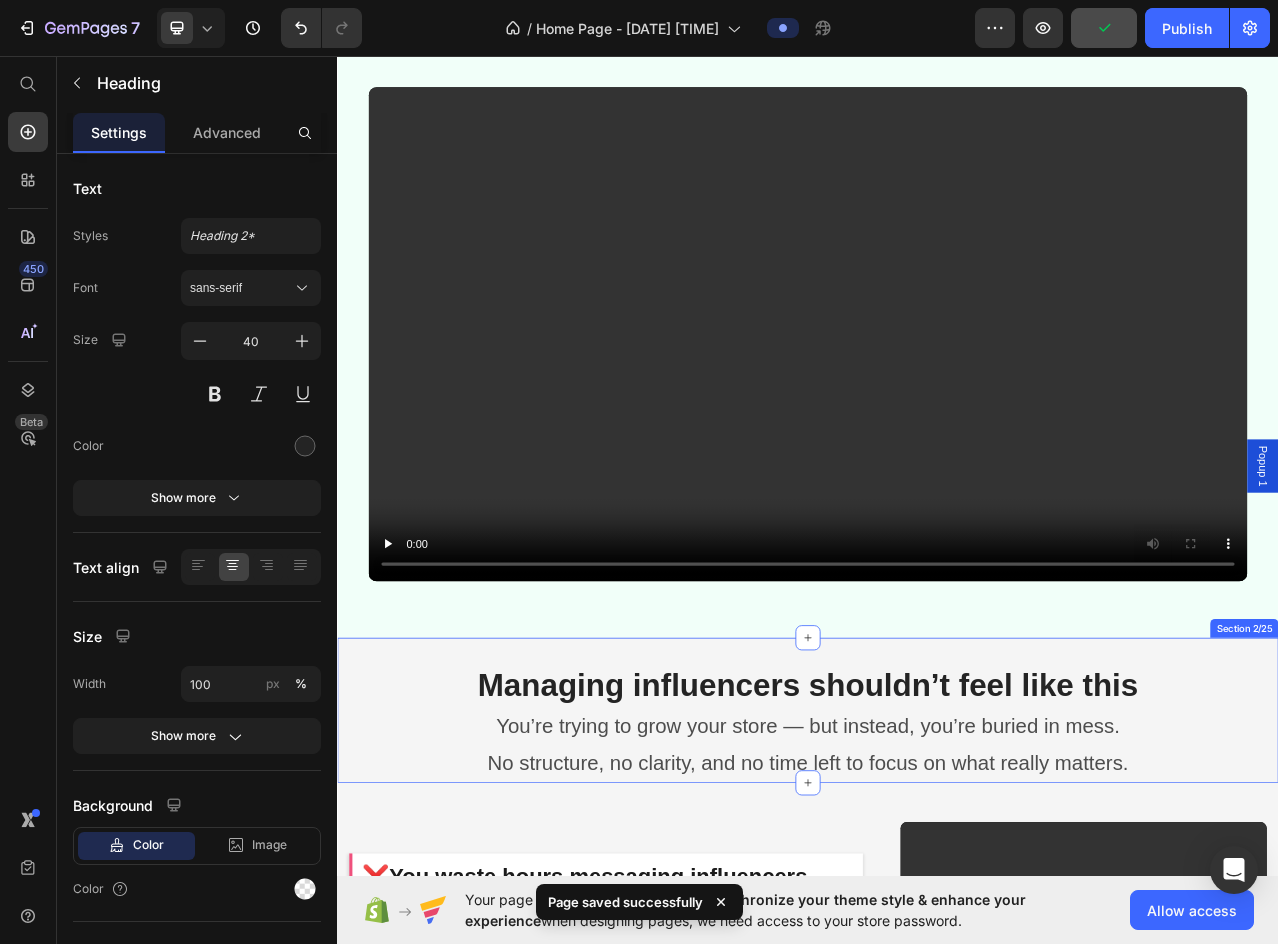 scroll, scrollTop: 100, scrollLeft: 0, axis: vertical 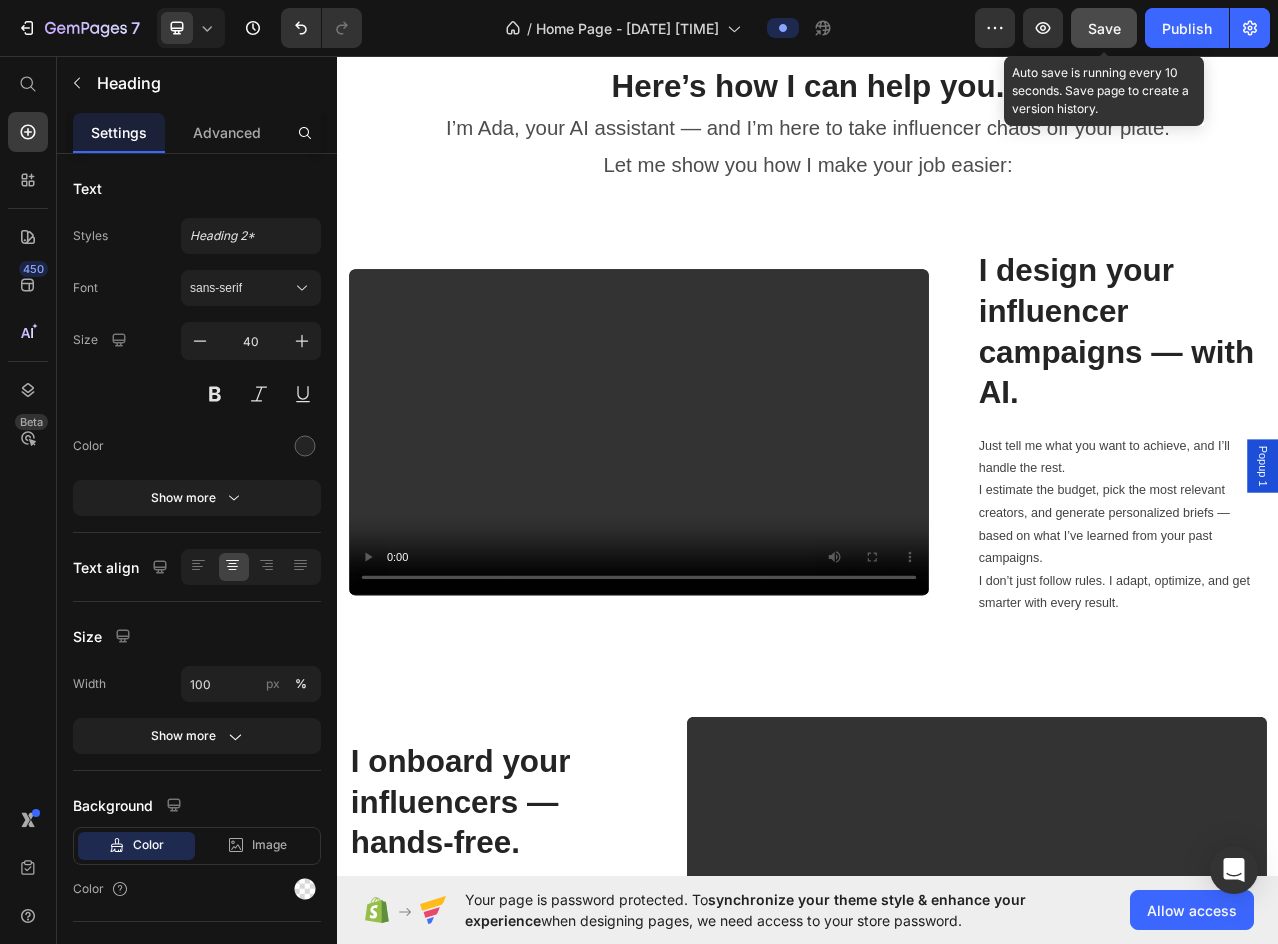 click on "Save" 